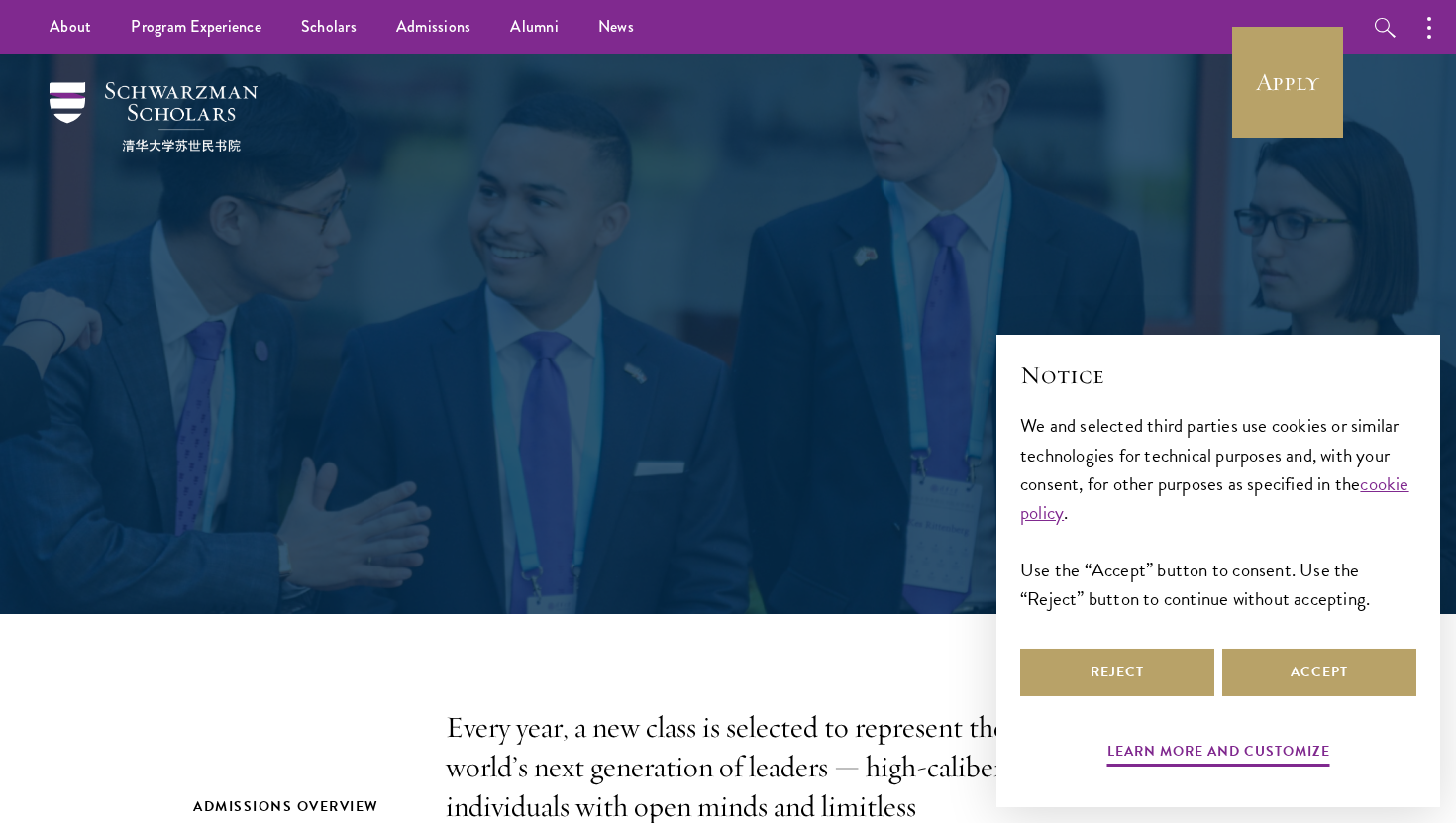 scroll, scrollTop: 0, scrollLeft: 0, axis: both 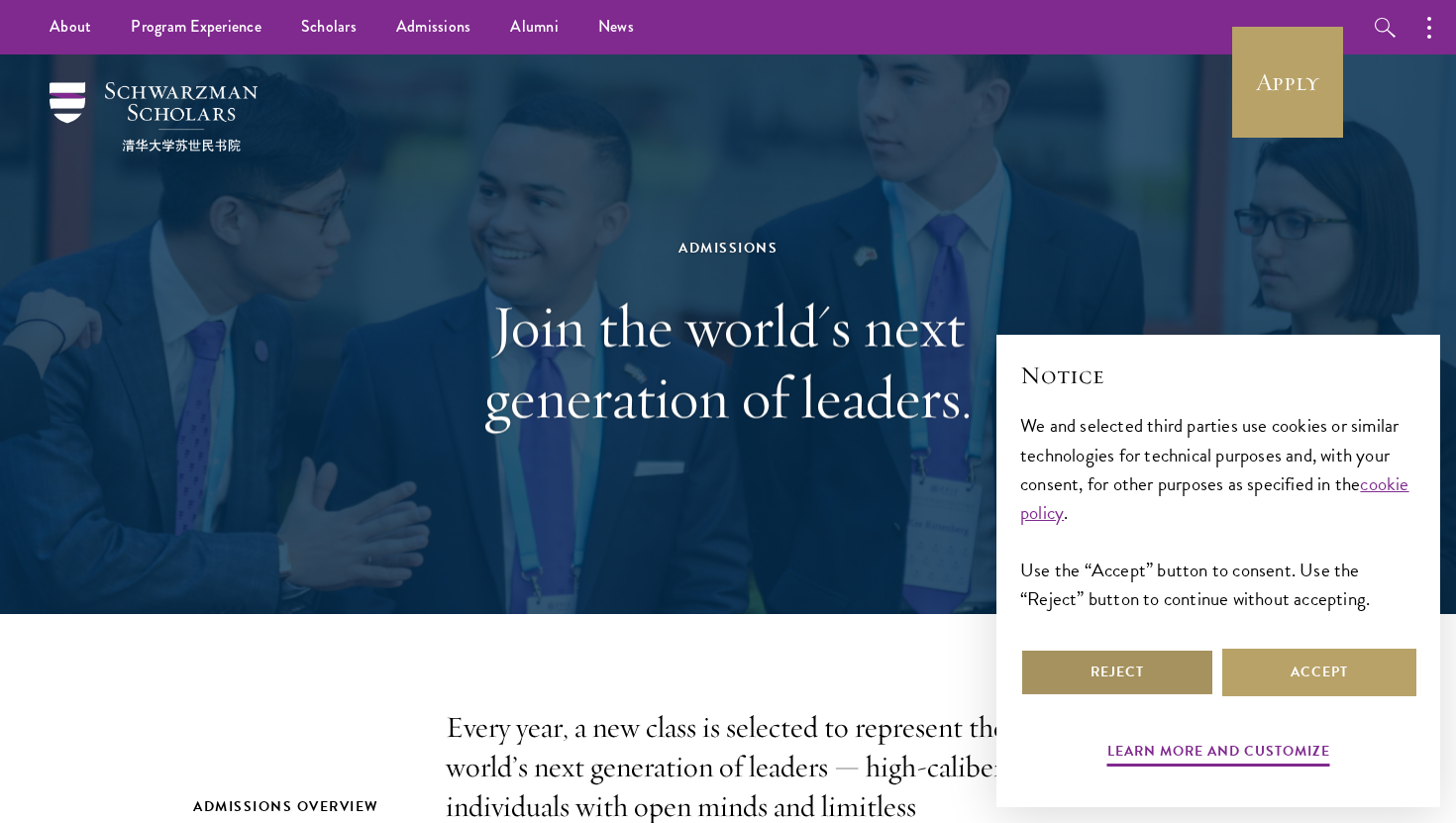 click on "Reject" at bounding box center [1117, 672] 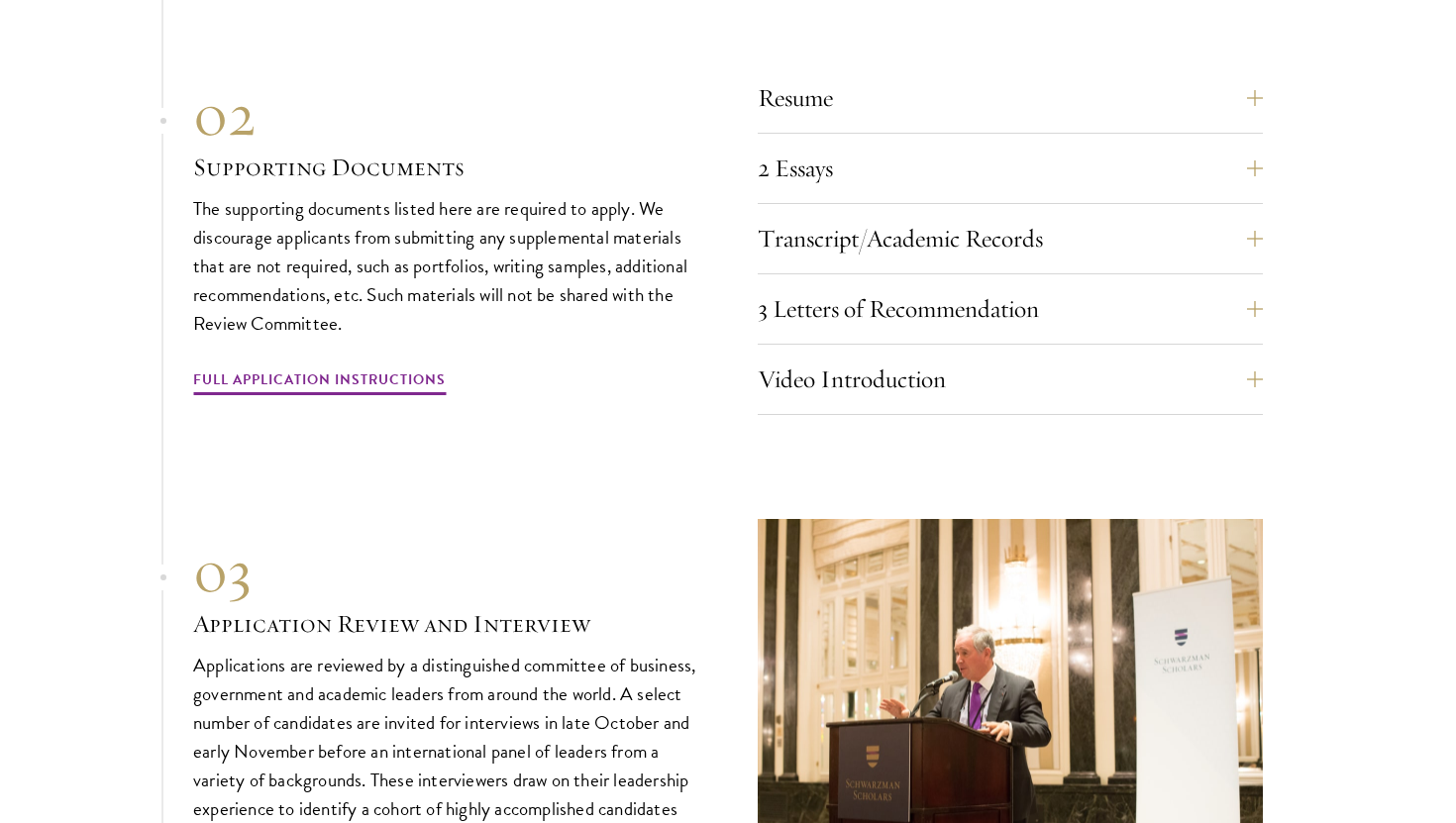 scroll, scrollTop: 6847, scrollLeft: 0, axis: vertical 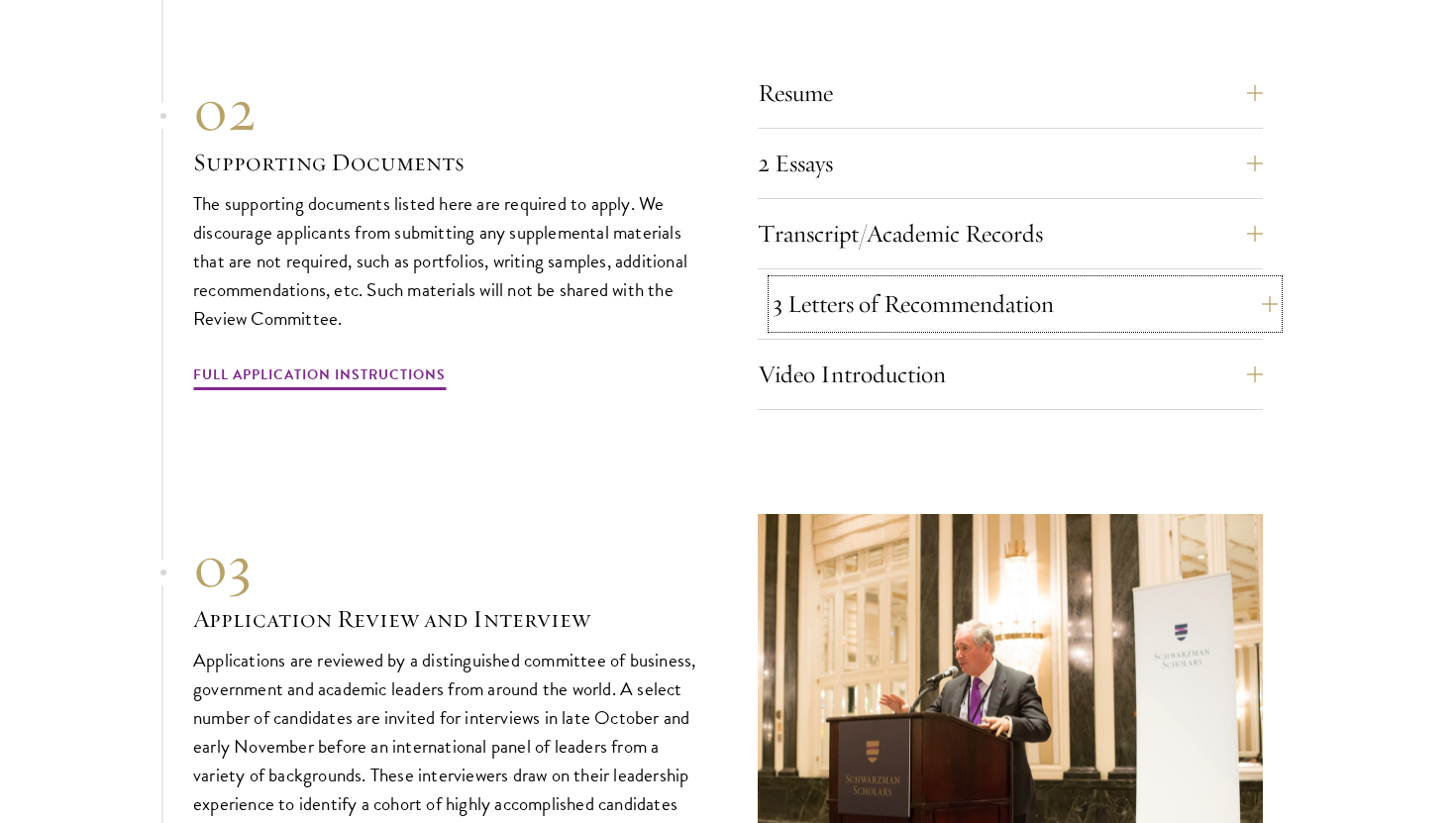 click on "3 Letters of Recommendation" at bounding box center [1025, 304] 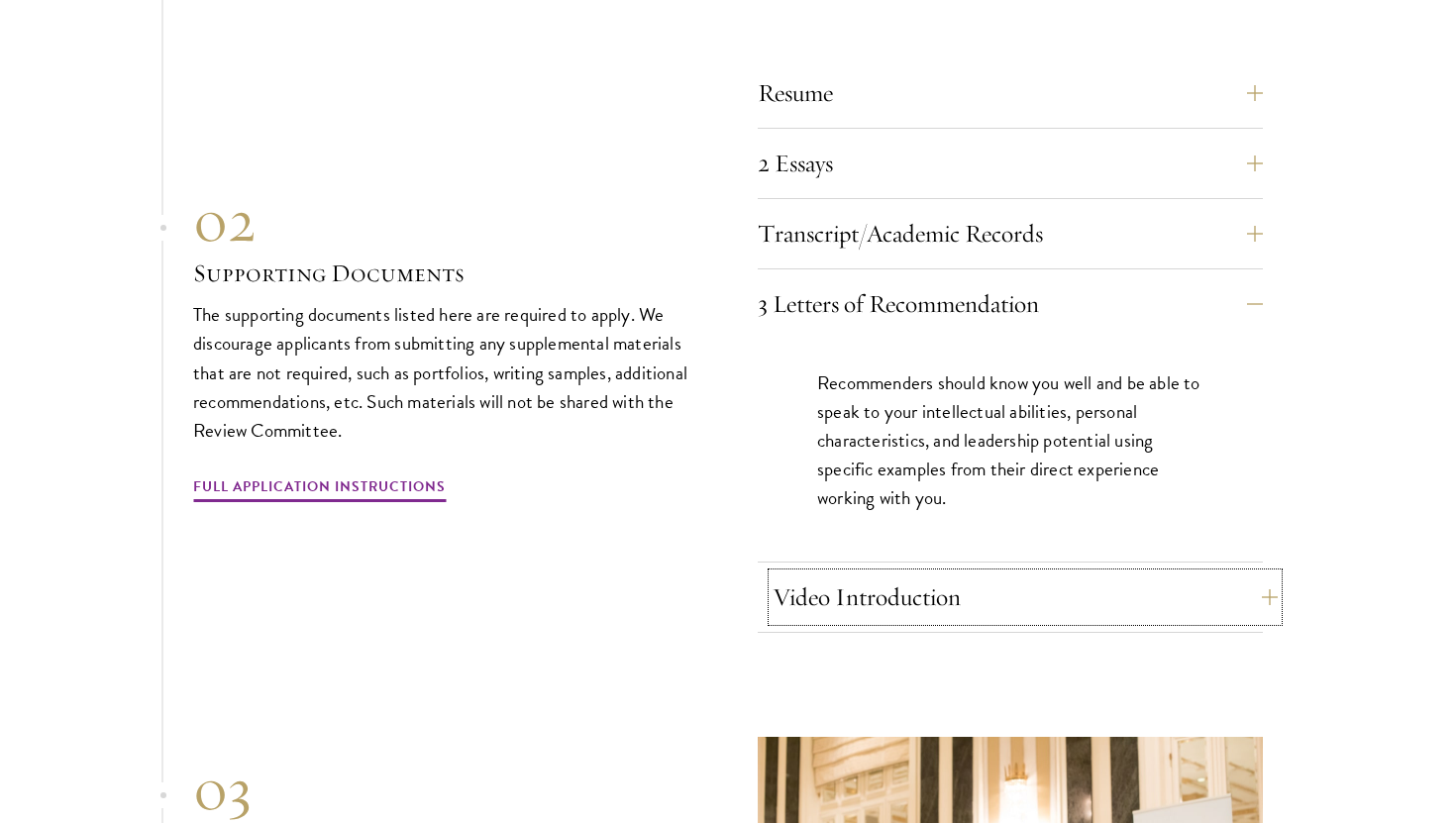 click on "Video Introduction" at bounding box center [1025, 597] 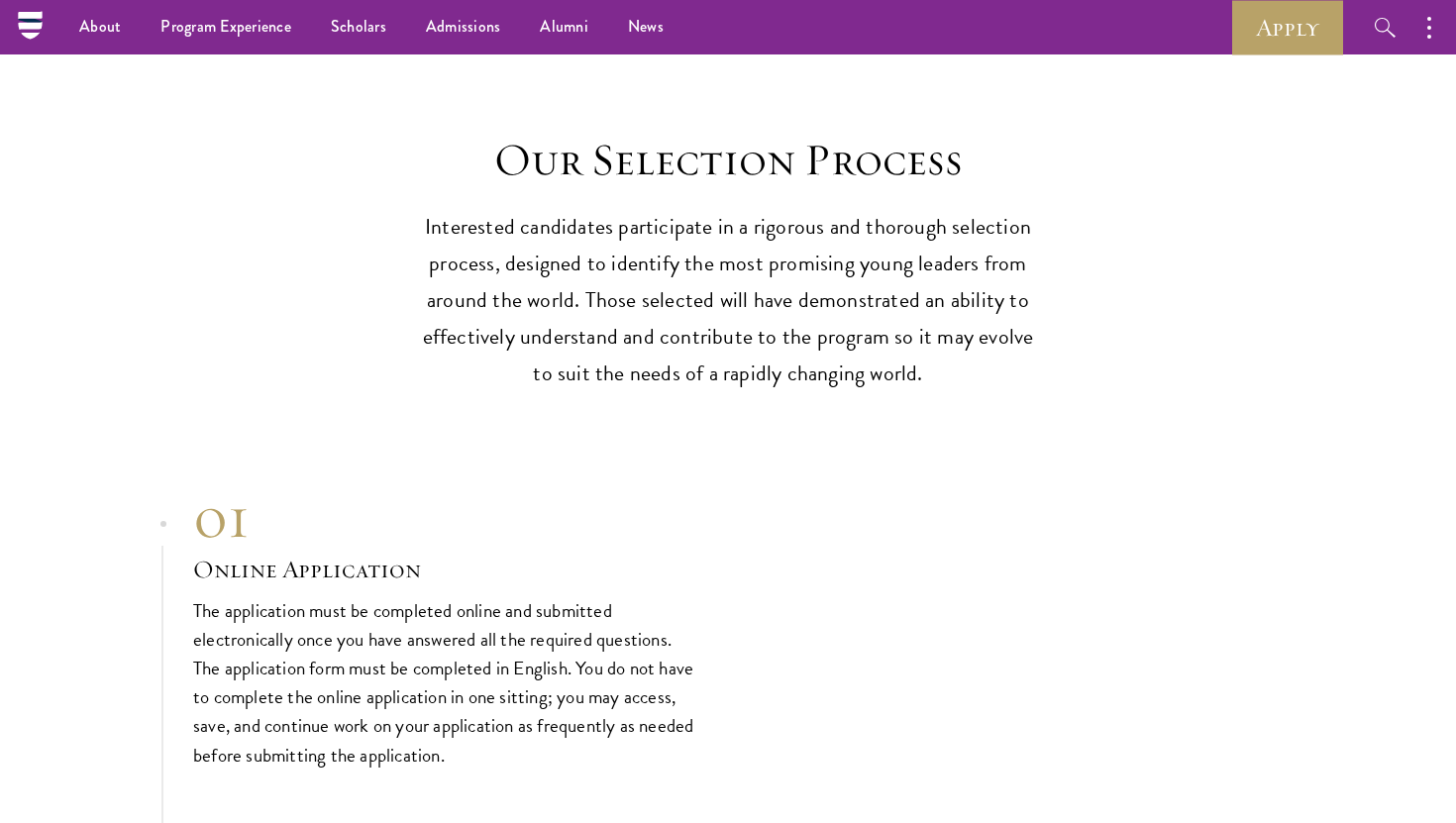 scroll, scrollTop: 4705, scrollLeft: 0, axis: vertical 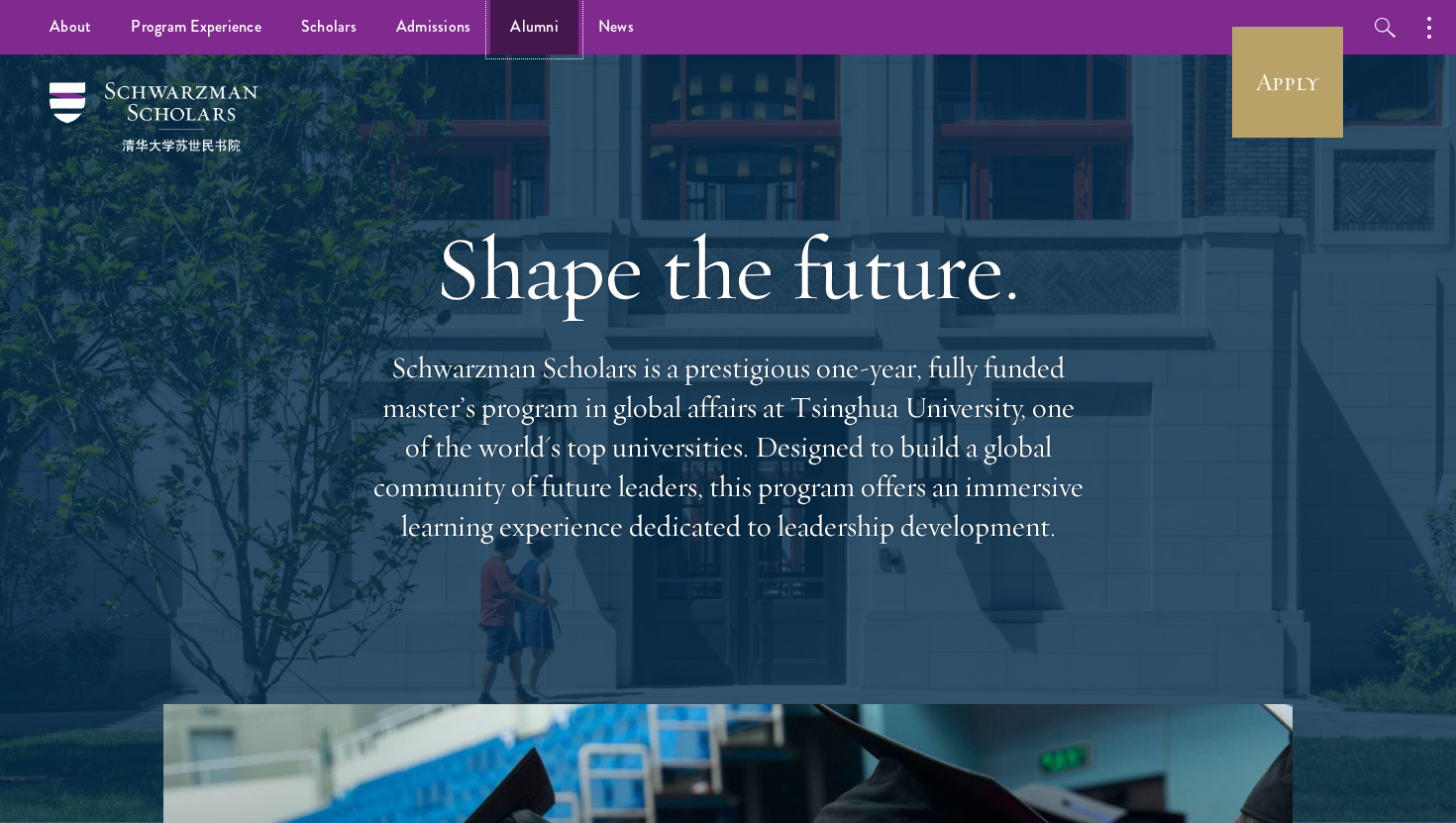 click on "Alumni" at bounding box center [534, 27] 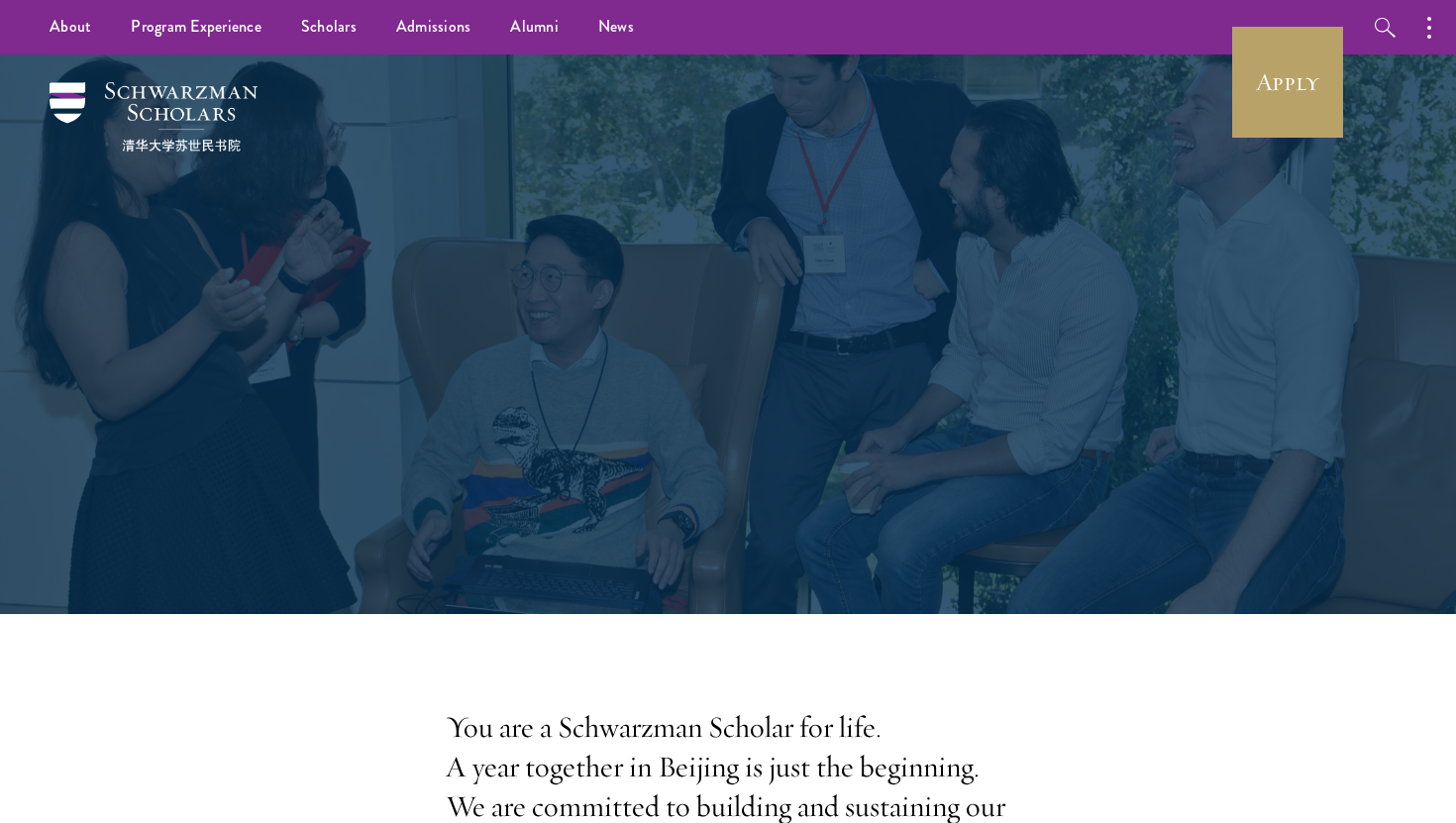 scroll, scrollTop: 0, scrollLeft: 0, axis: both 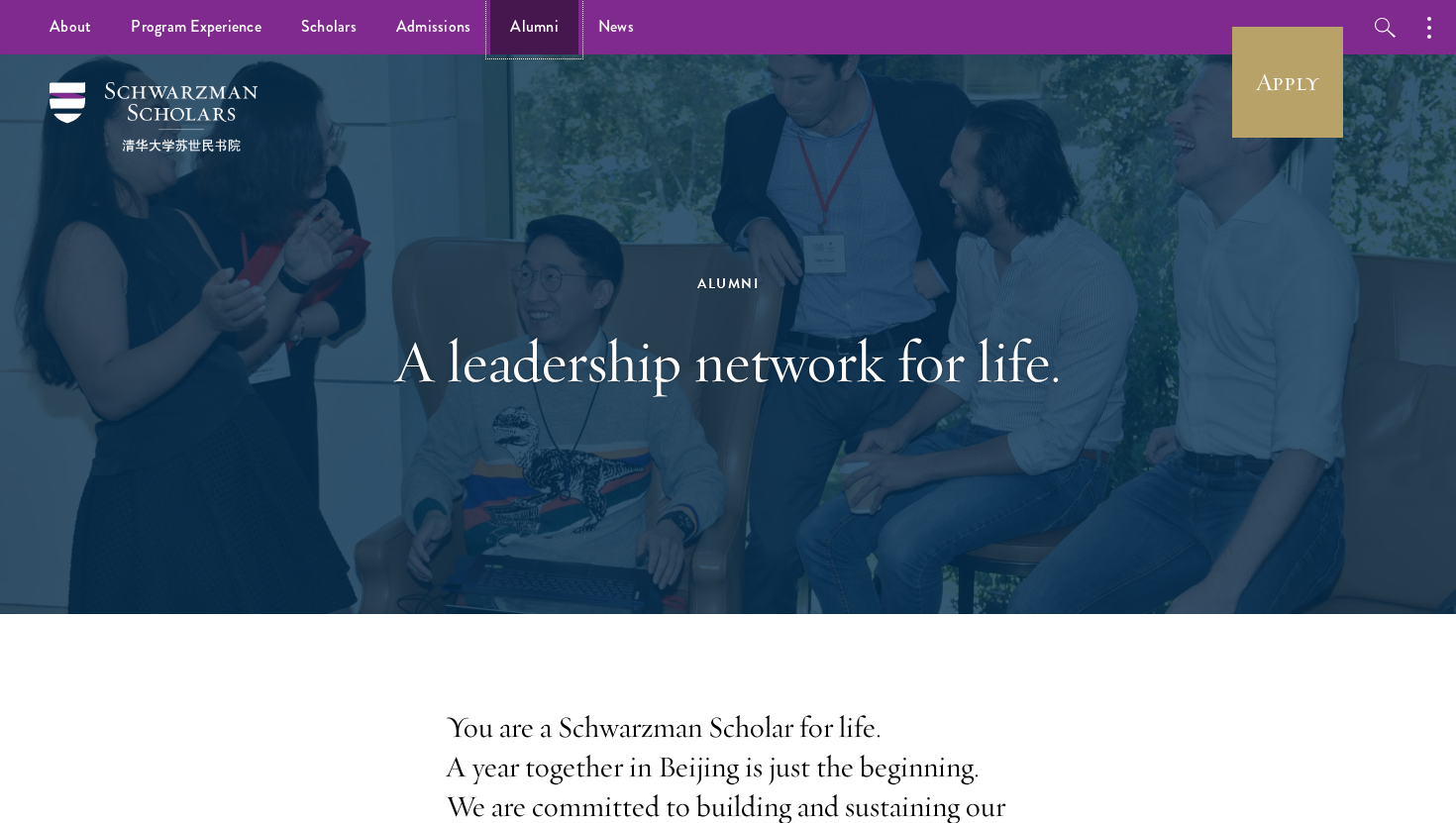 click on "Alumni" at bounding box center (534, 27) 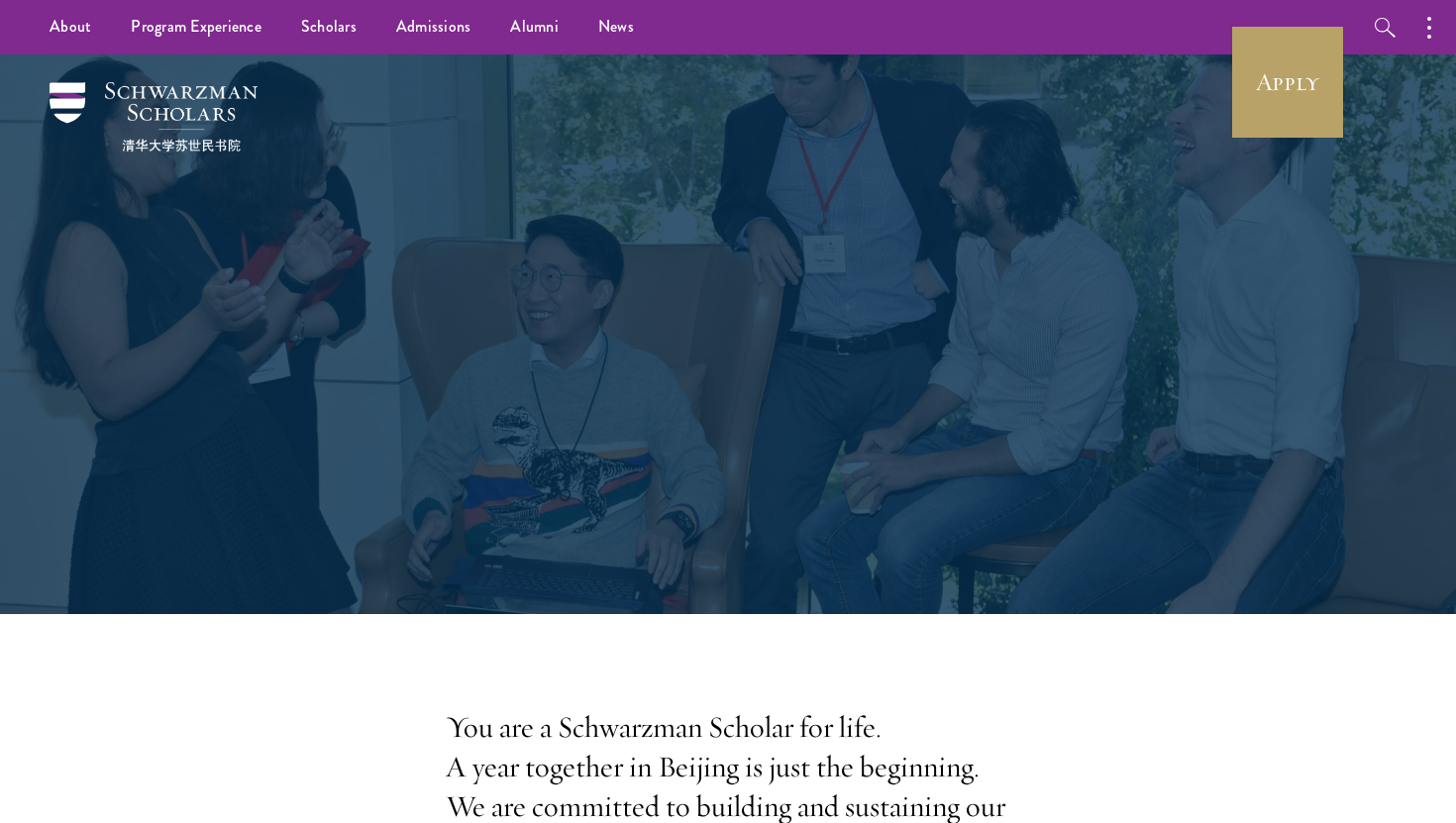 scroll, scrollTop: 0, scrollLeft: 0, axis: both 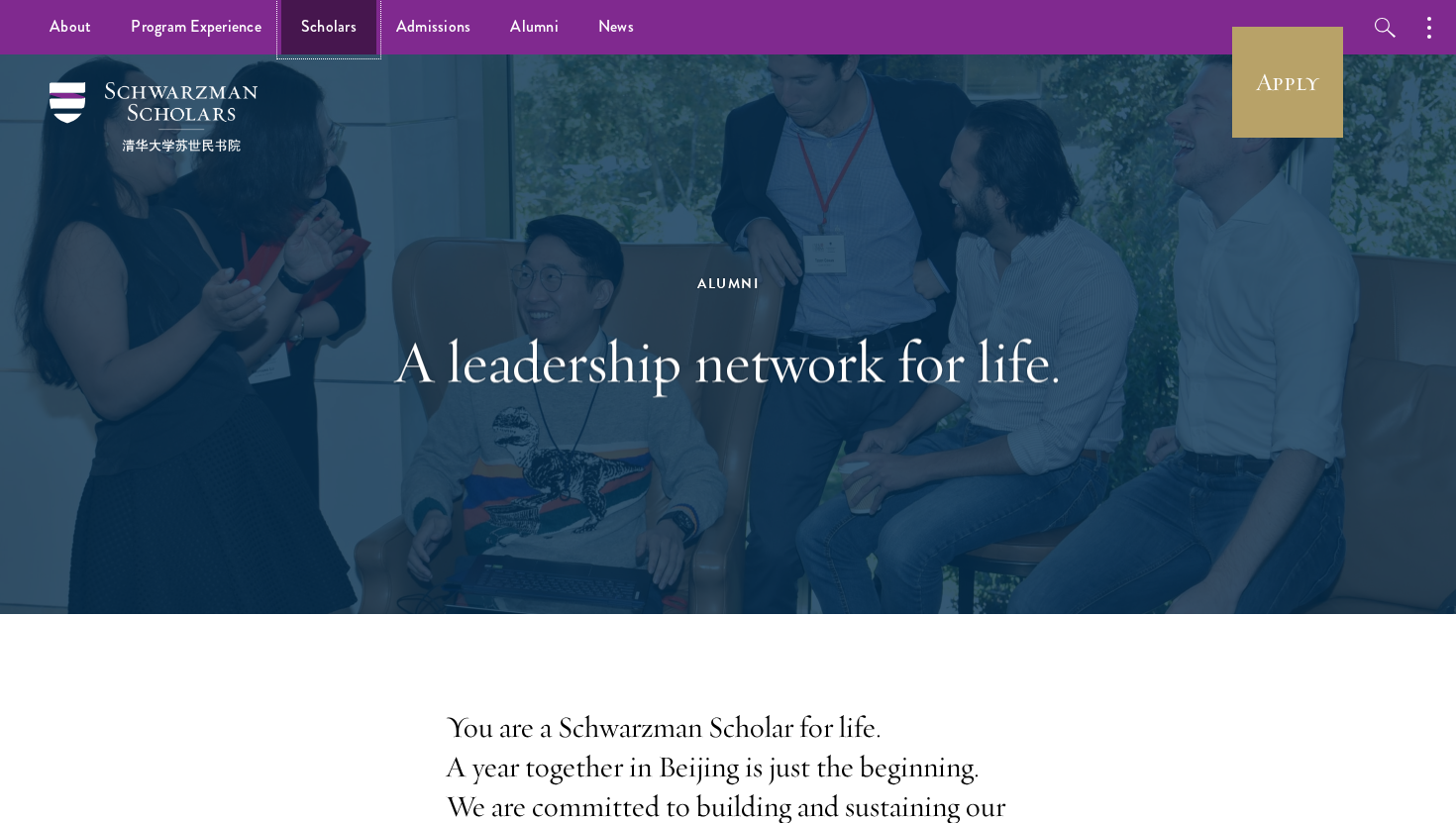 click on "Scholars" at bounding box center [329, 27] 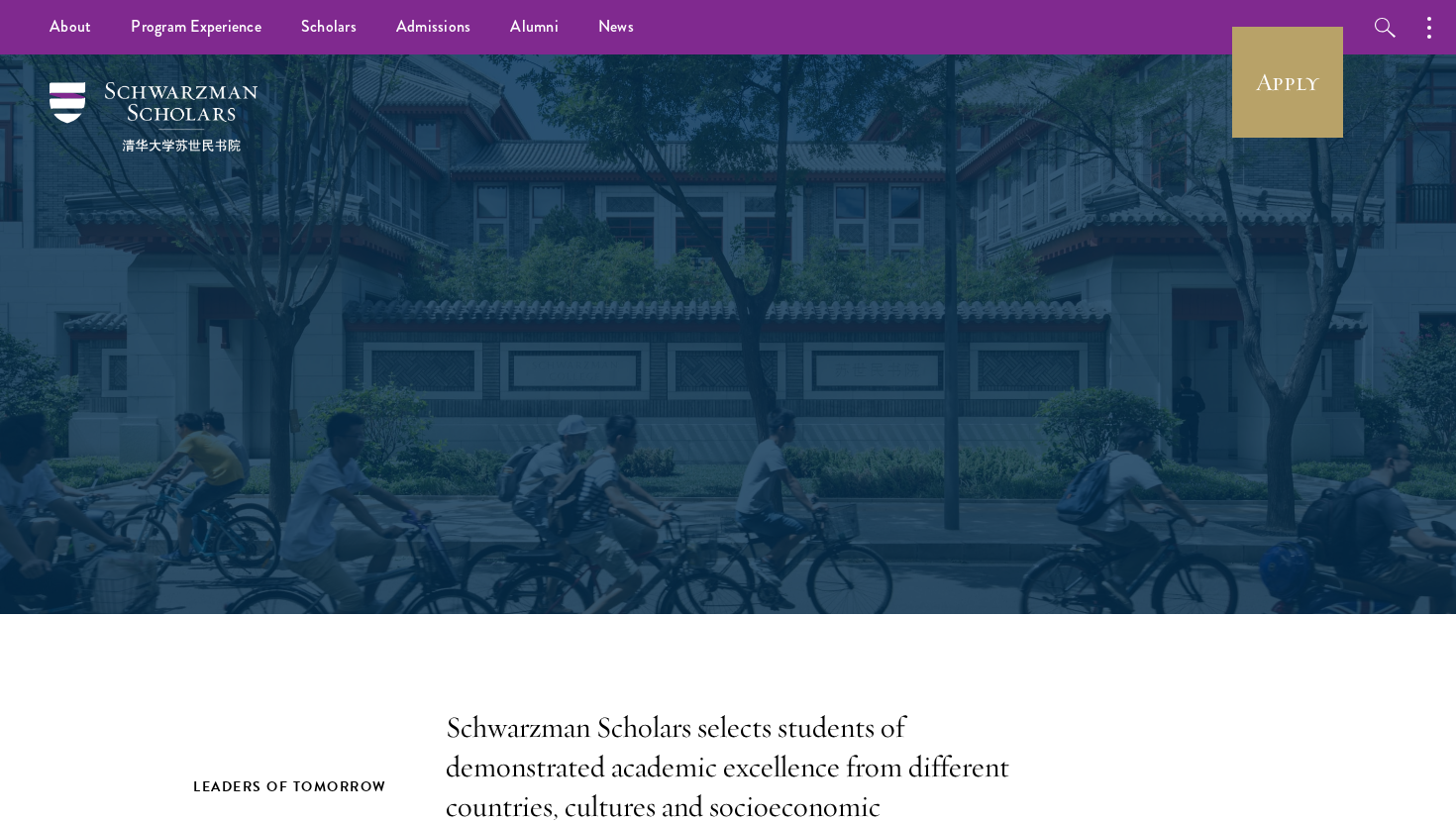 scroll, scrollTop: 0, scrollLeft: 0, axis: both 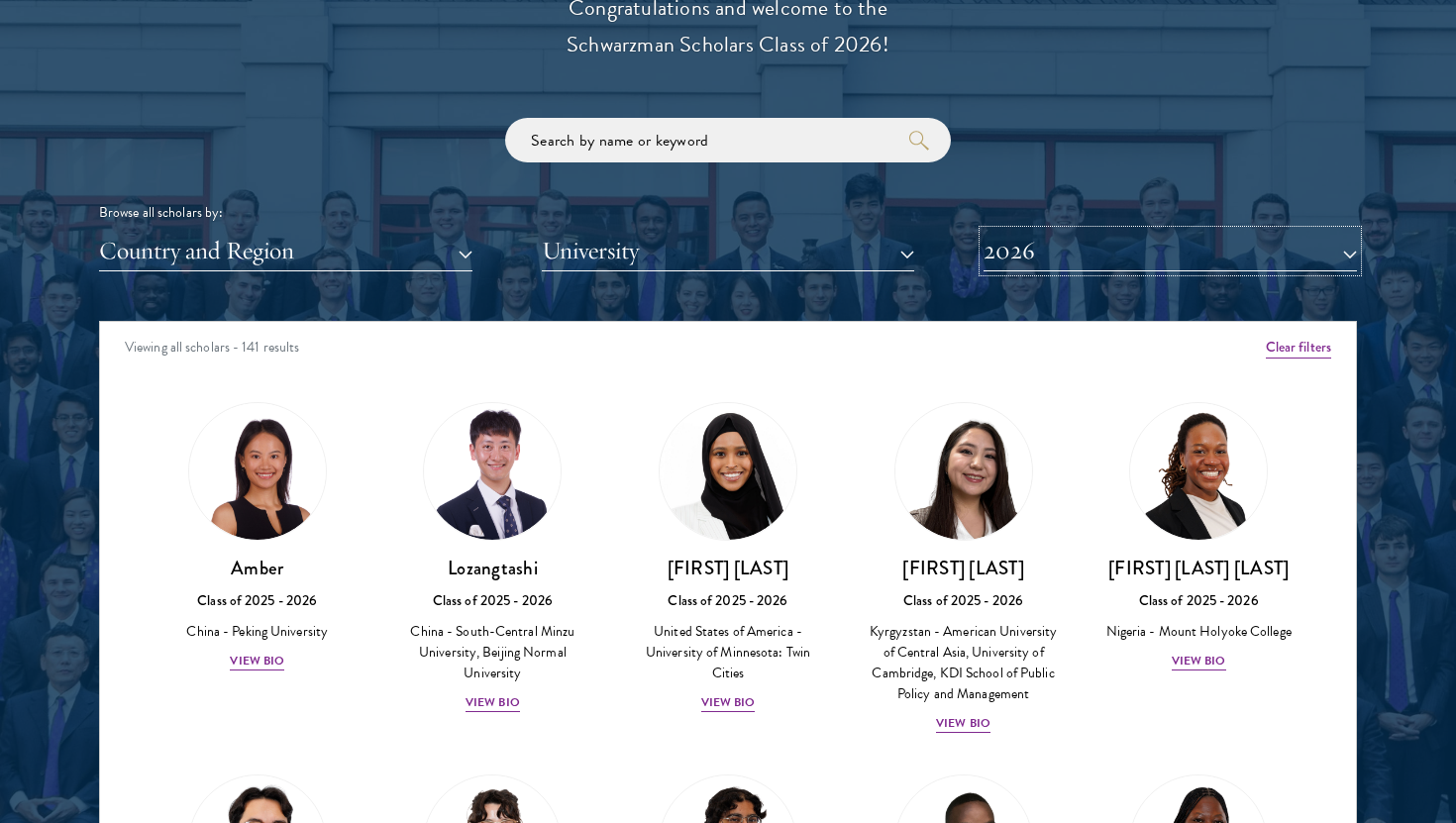 click on "2026" at bounding box center (1170, 251) 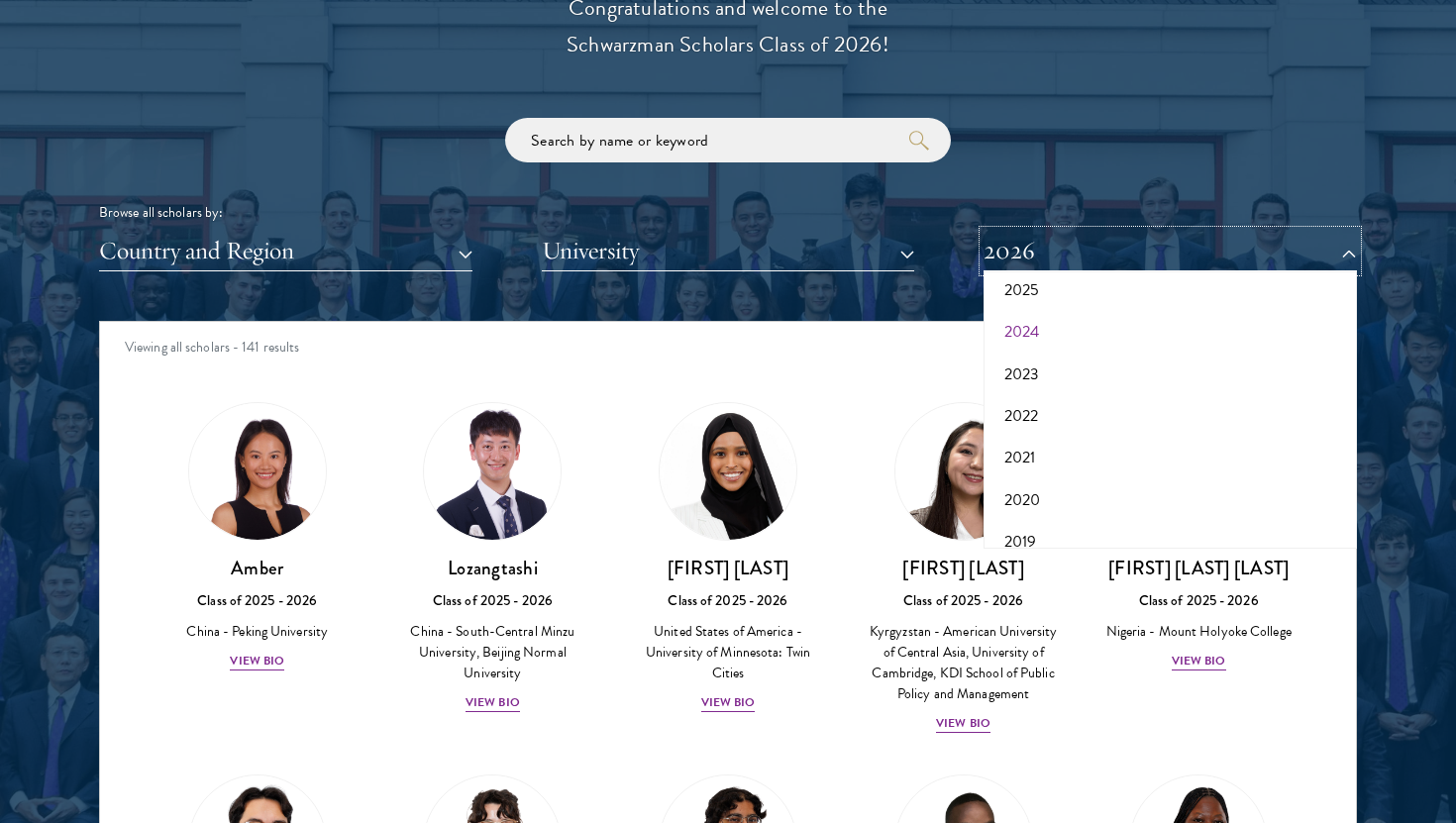 scroll, scrollTop: 206, scrollLeft: 0, axis: vertical 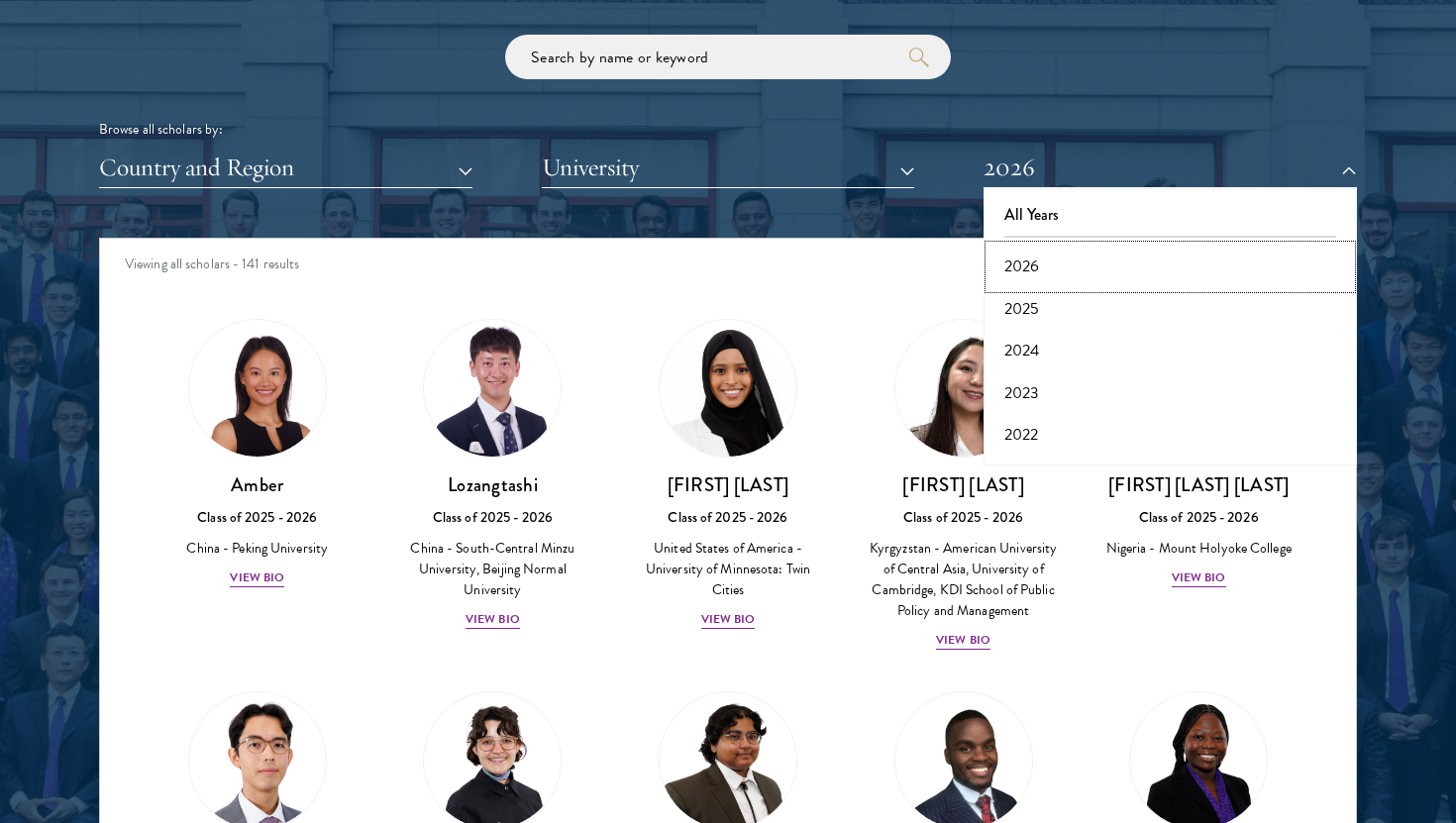 click on "2026" at bounding box center (1170, 266) 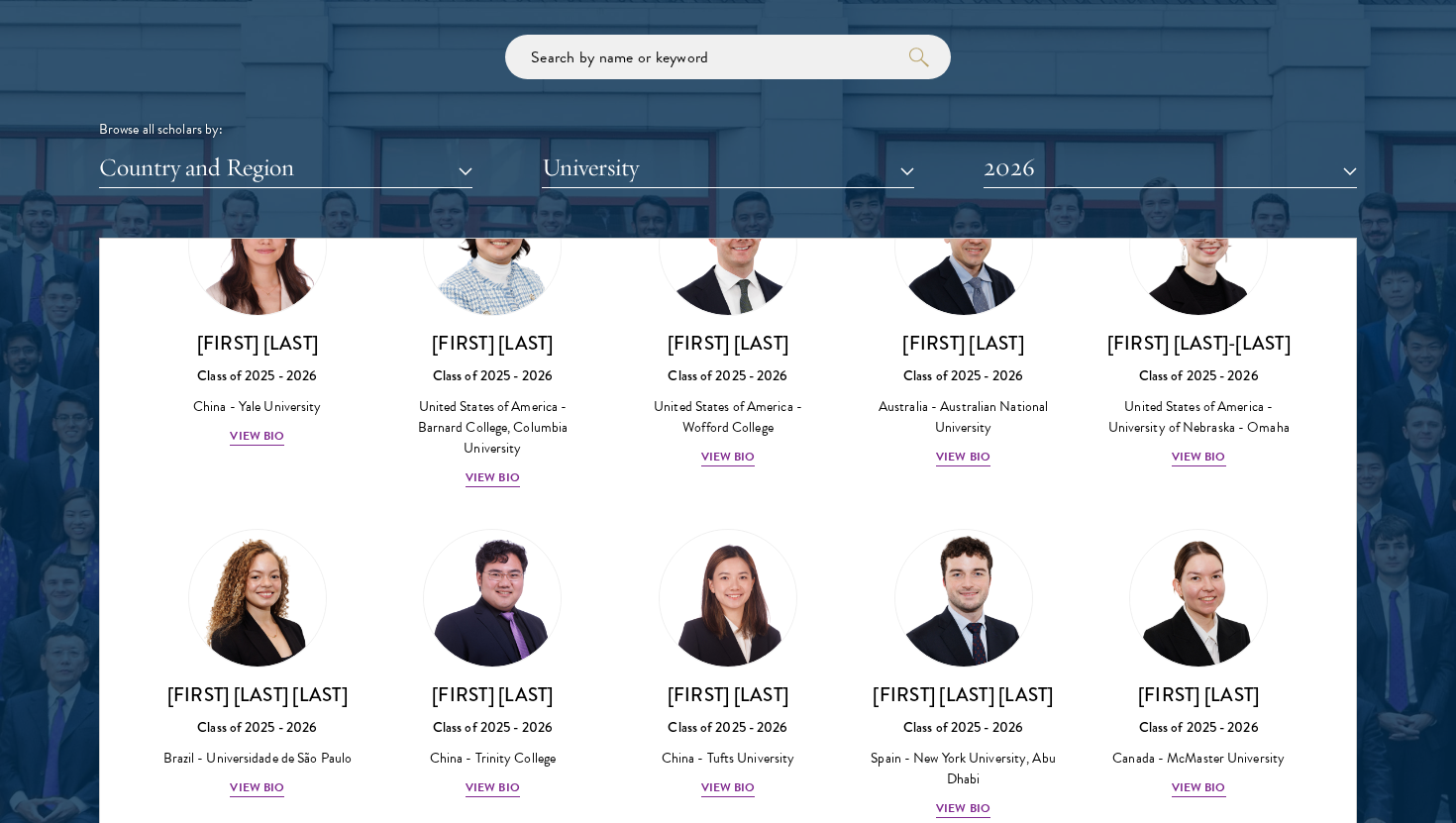 scroll, scrollTop: 1905, scrollLeft: 0, axis: vertical 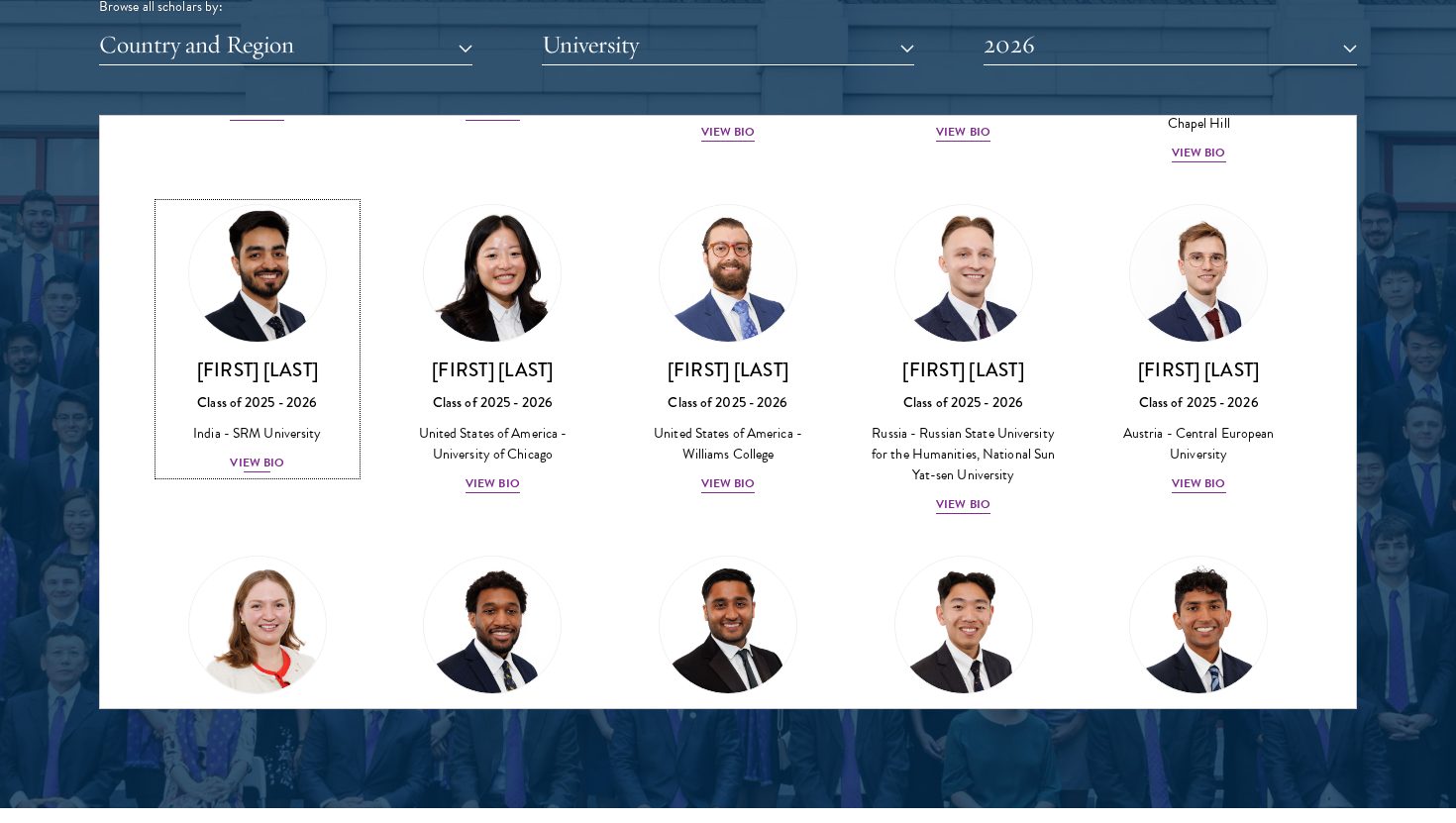 click on "View Bio" at bounding box center (257, 463) 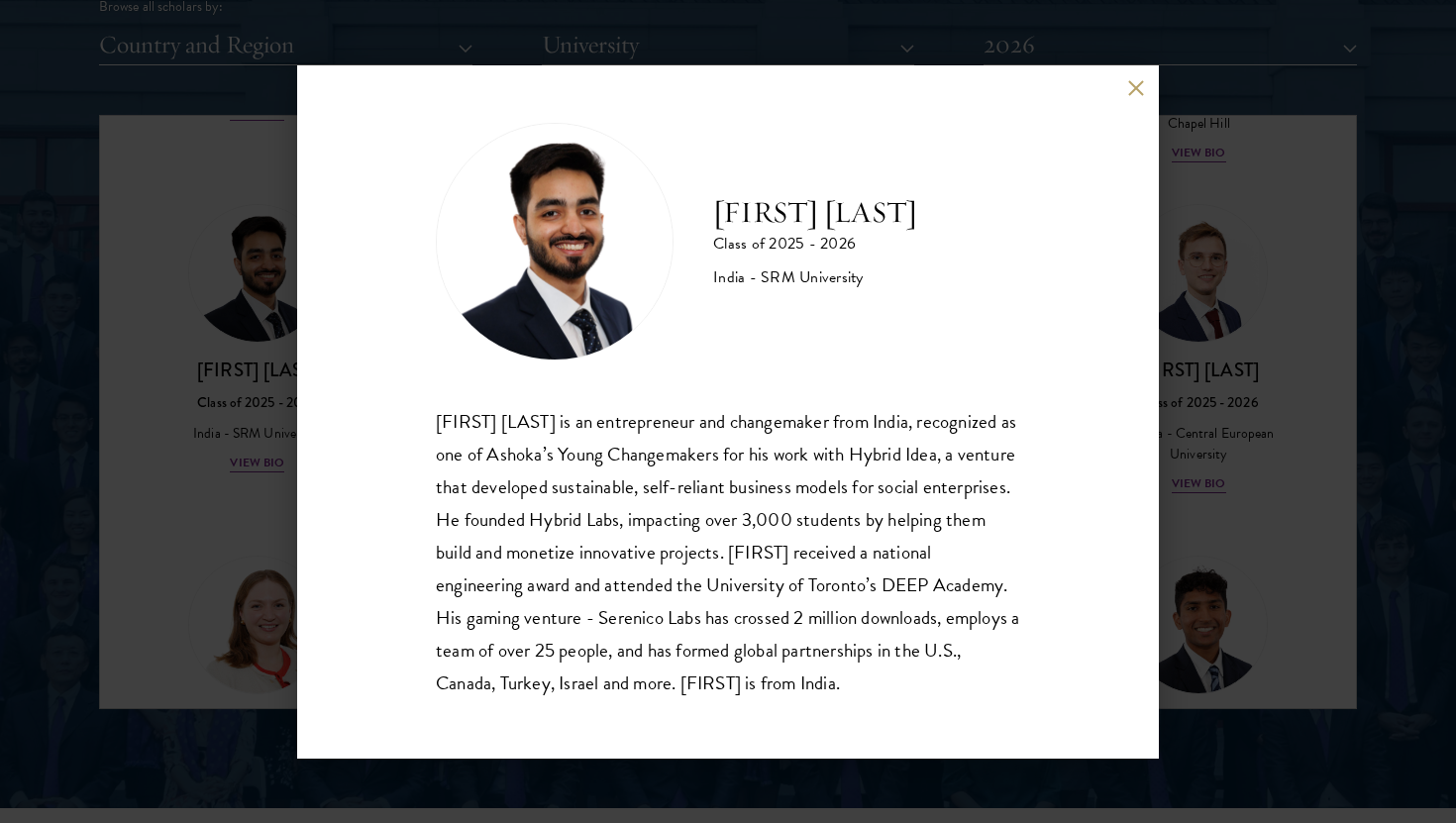 scroll, scrollTop: 35, scrollLeft: 0, axis: vertical 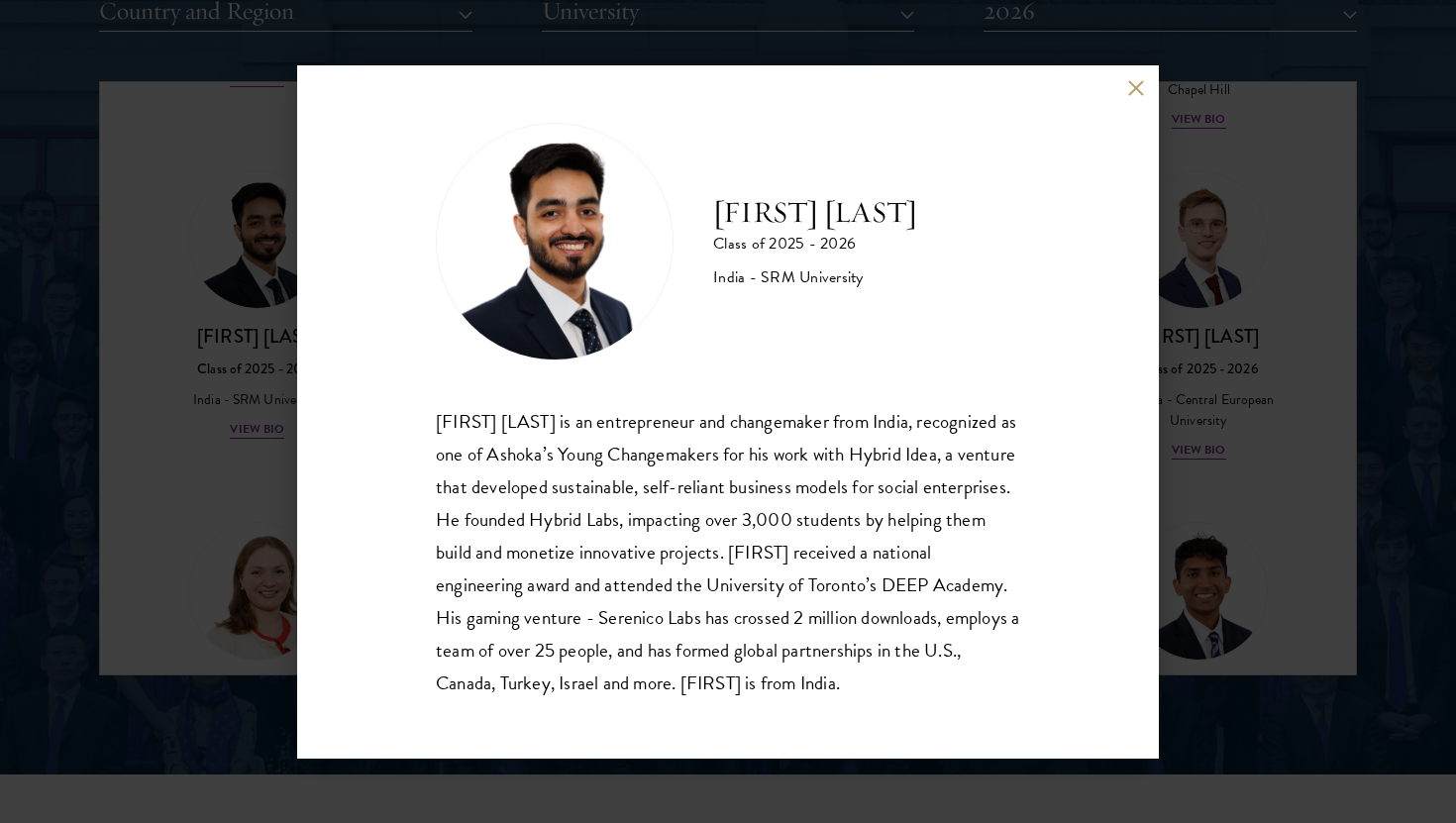 click at bounding box center (1135, 88) 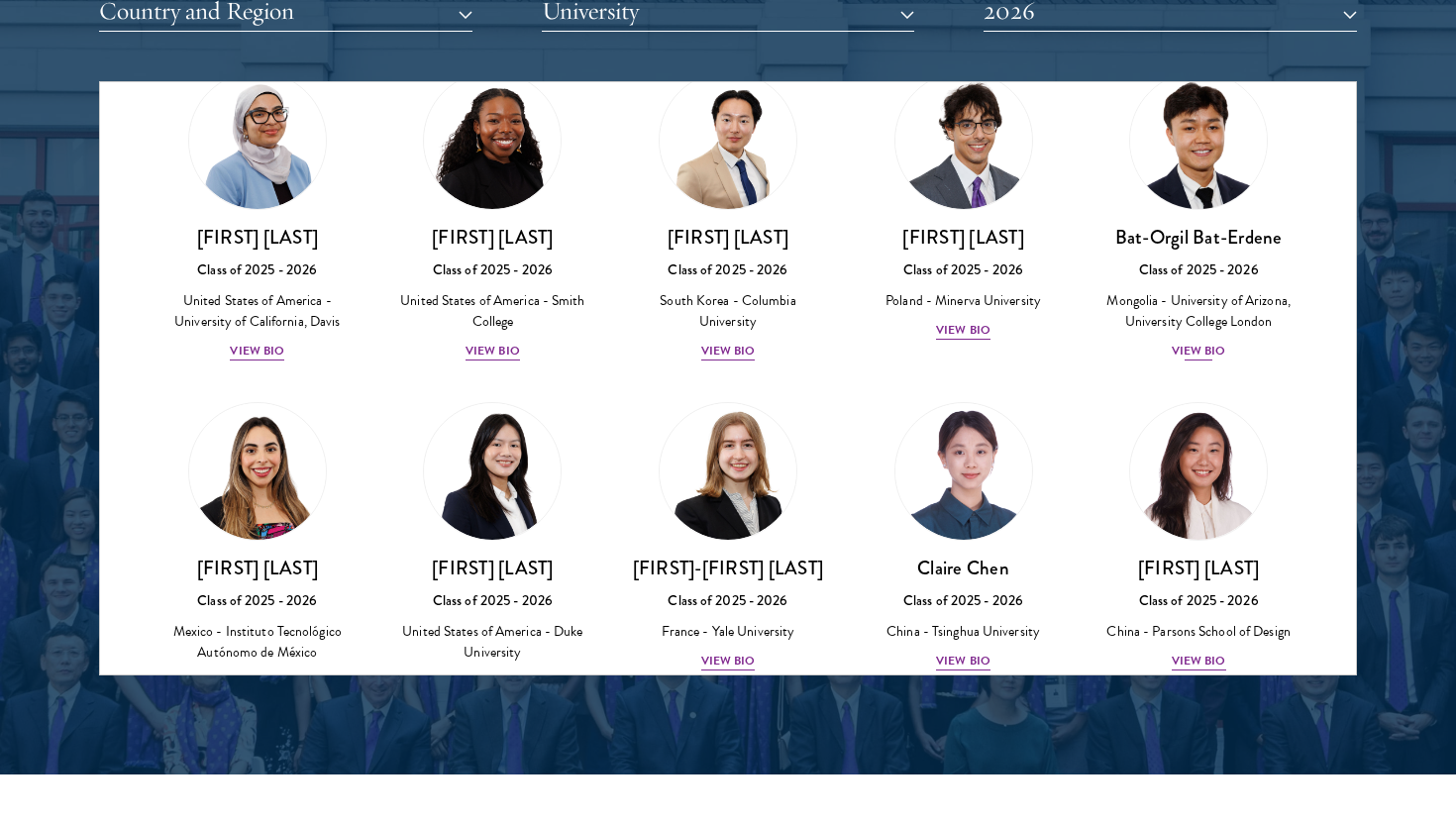 scroll, scrollTop: 0, scrollLeft: 0, axis: both 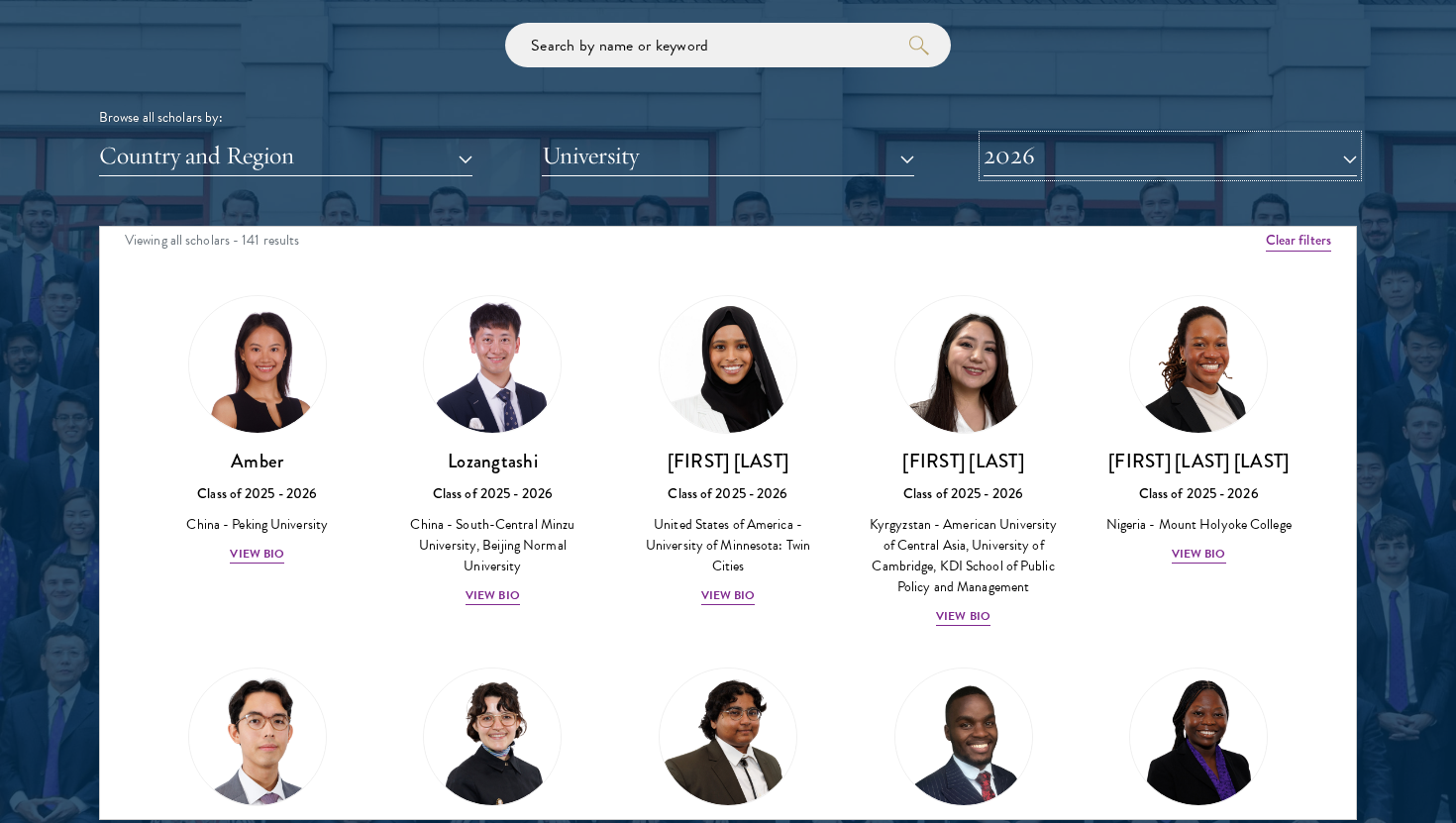 click on "2026" at bounding box center [1170, 155] 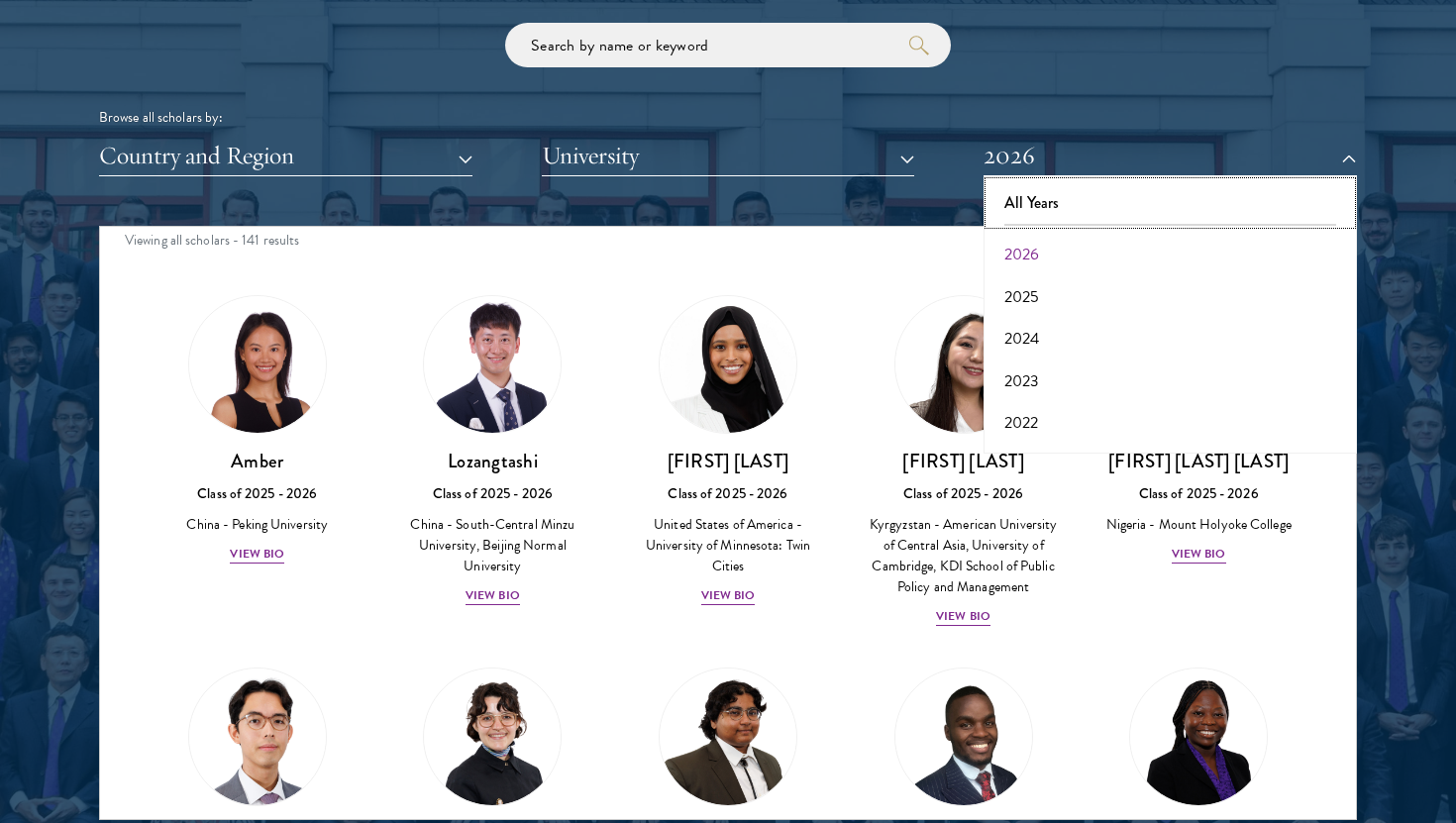 click on "All Years" at bounding box center [1170, 203] 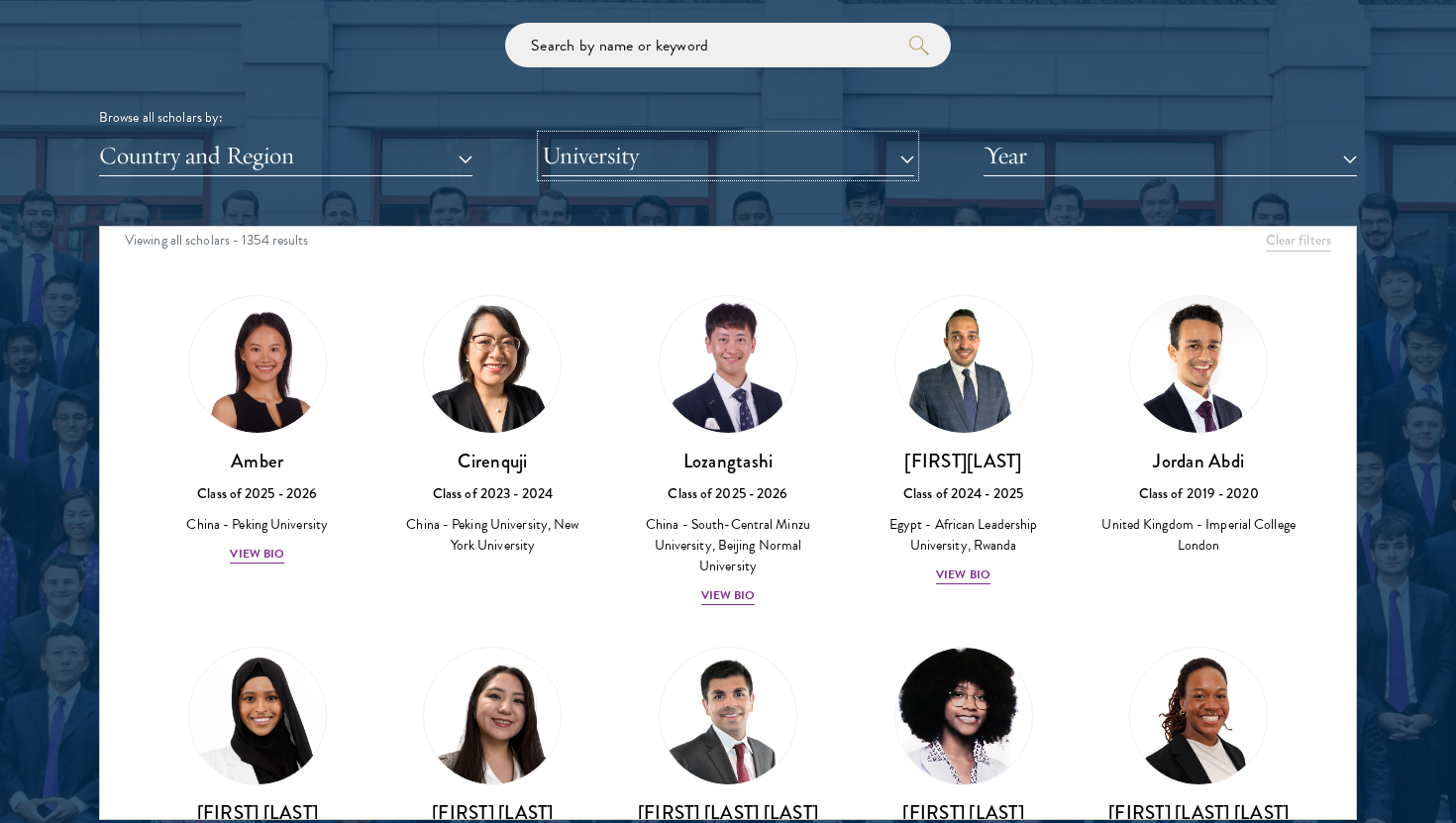 click on "University" at bounding box center (728, 155) 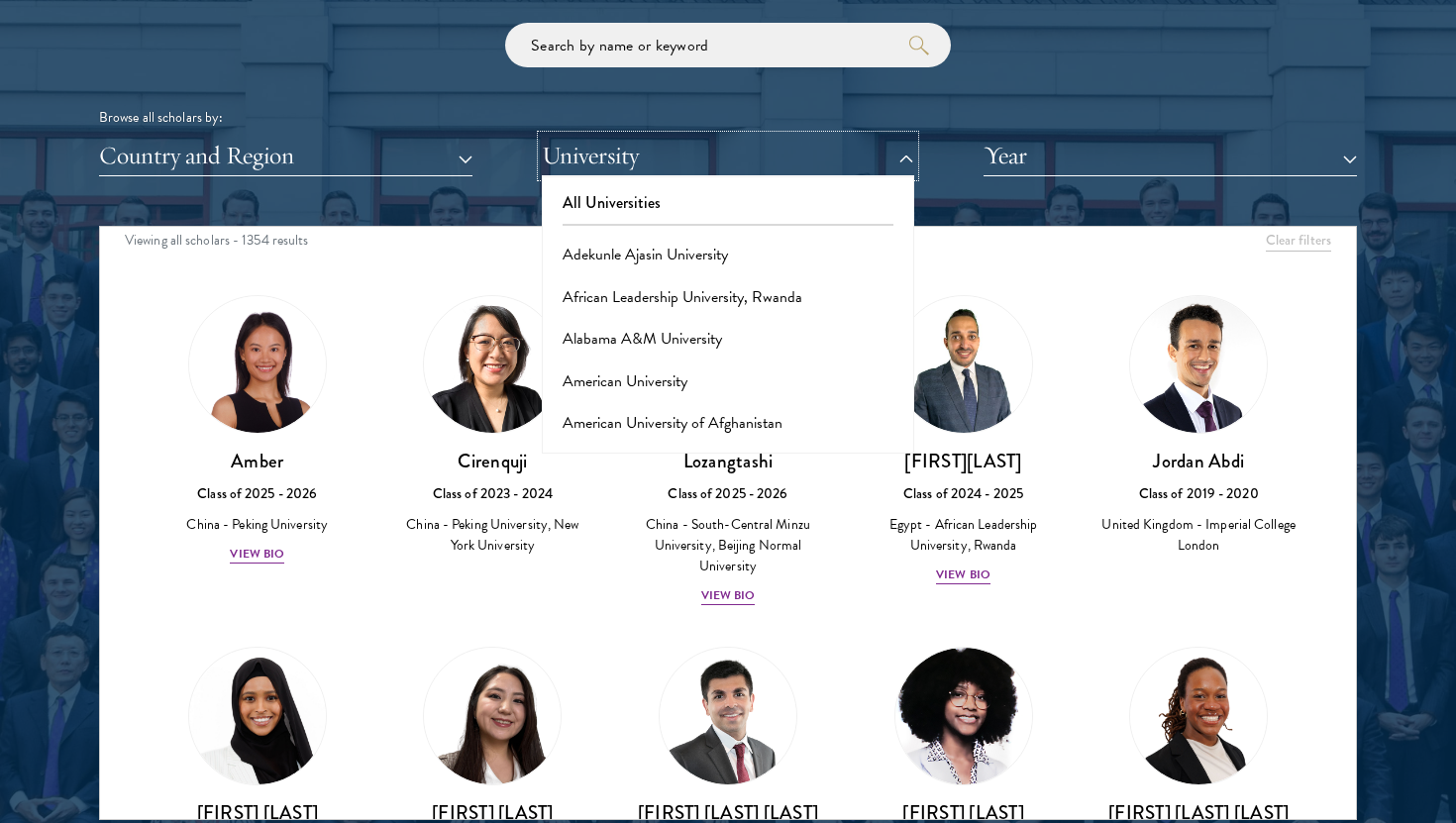 type 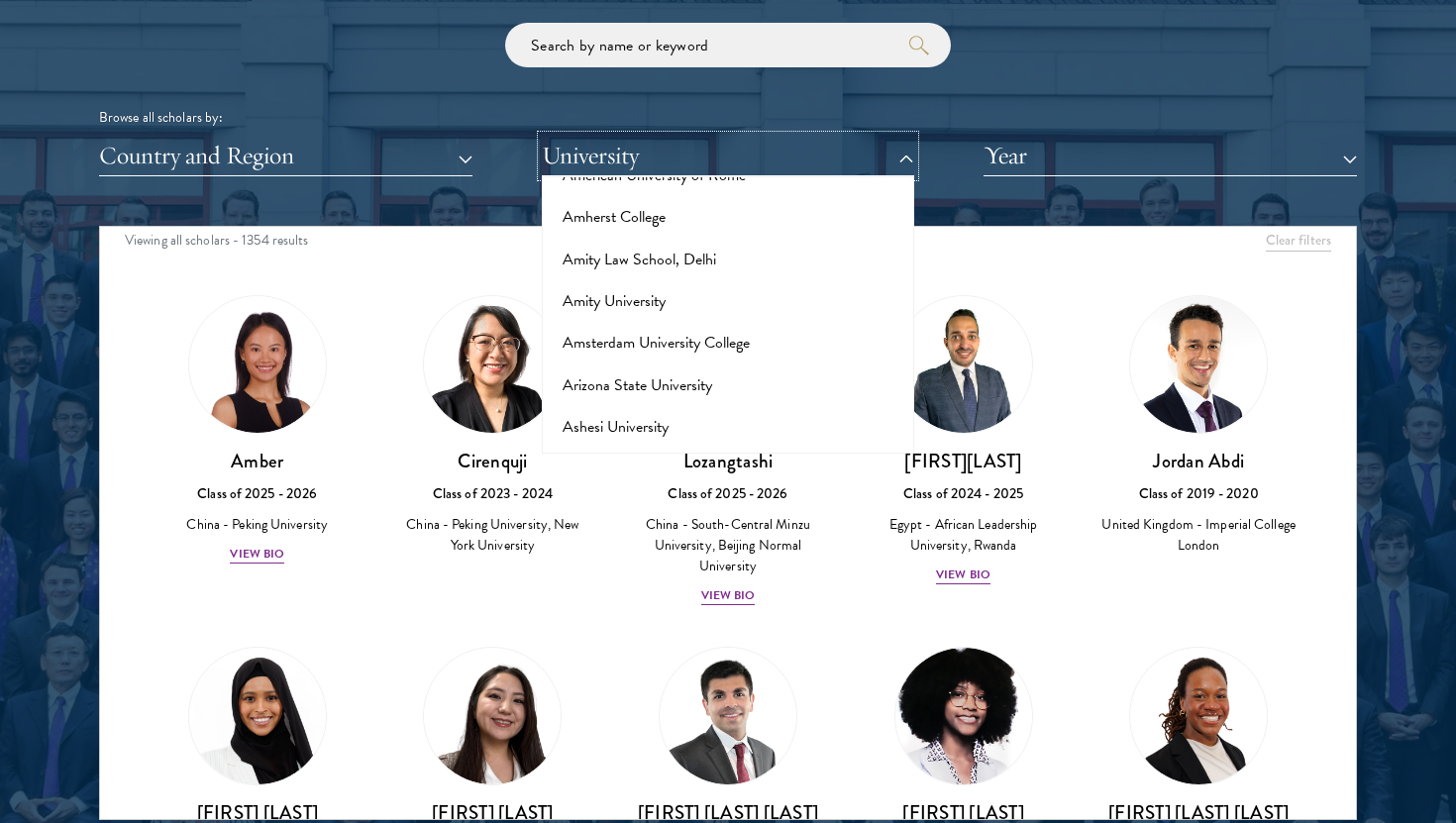 scroll, scrollTop: 330, scrollLeft: 0, axis: vertical 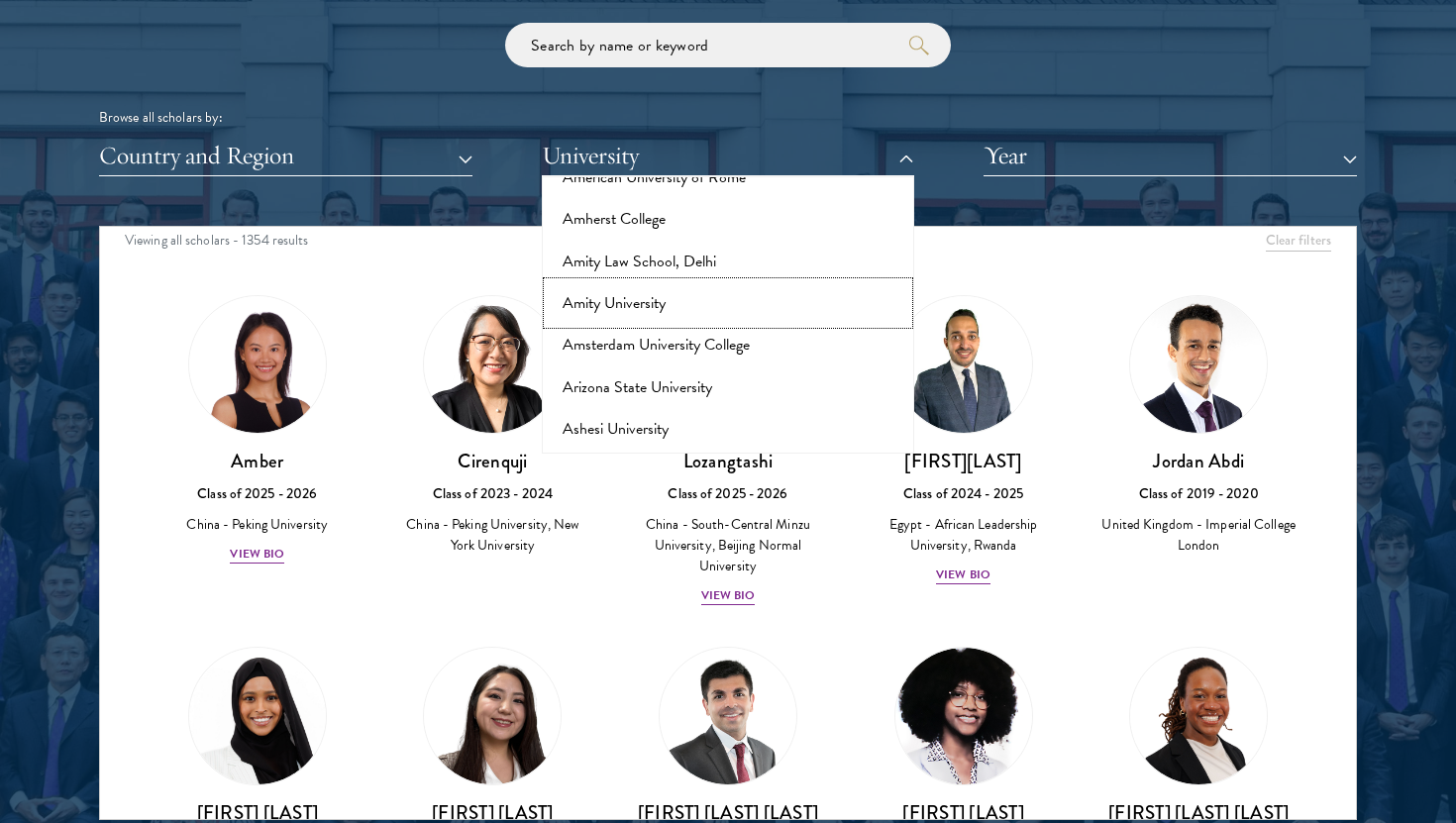 click on "Amity University" at bounding box center (728, 303) 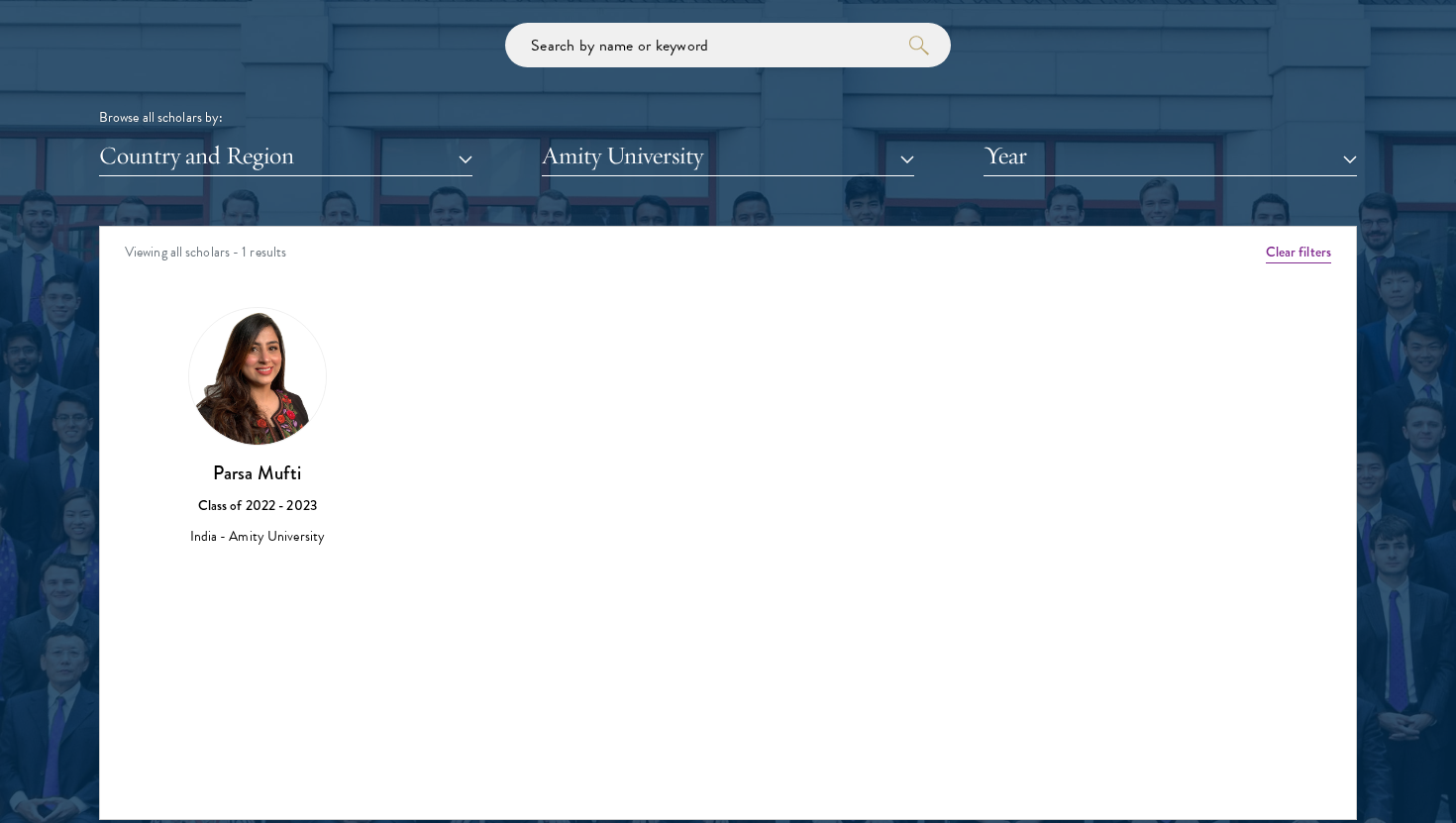 scroll, scrollTop: 0, scrollLeft: 0, axis: both 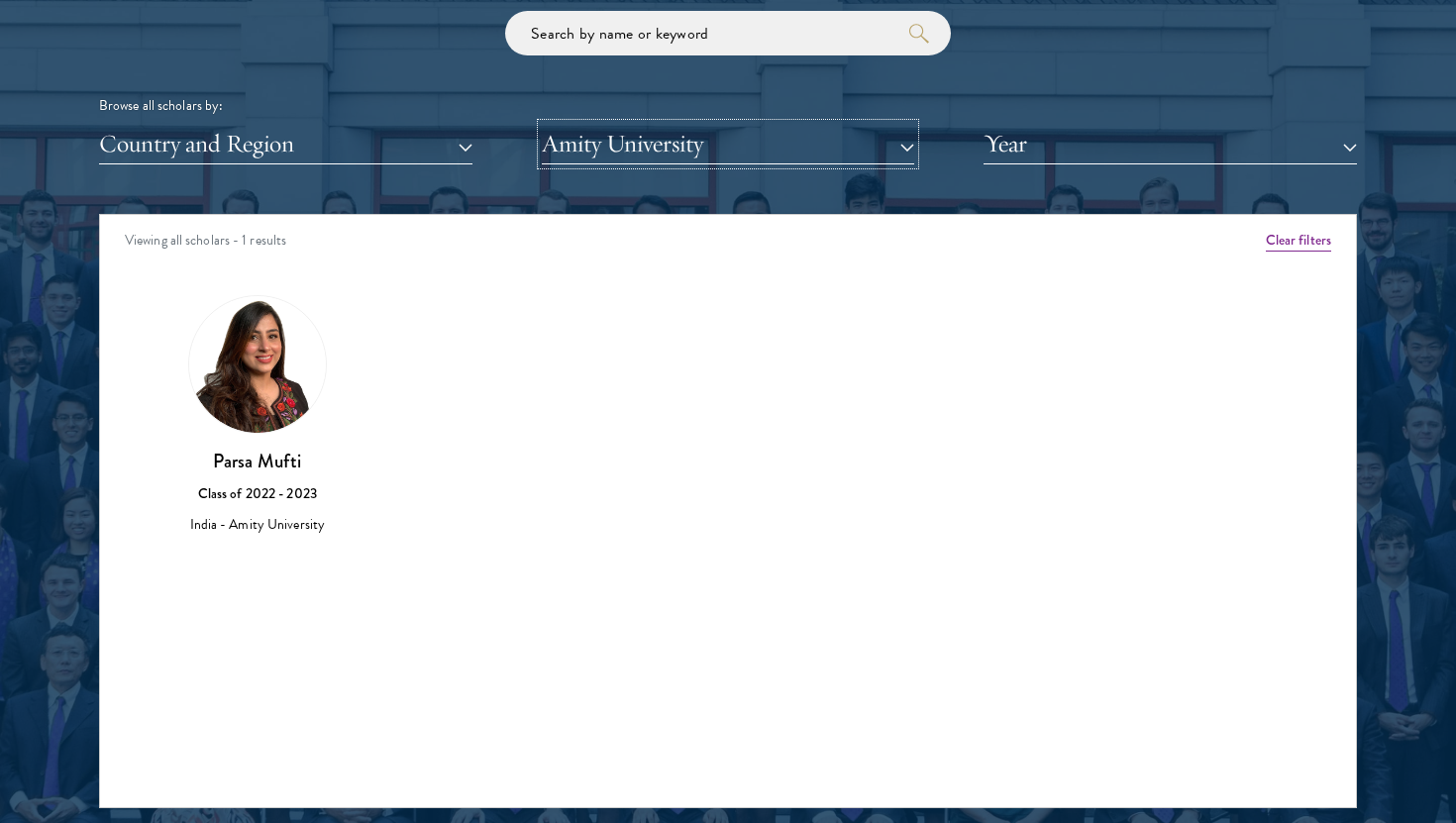 click on "Amity University" at bounding box center [728, 144] 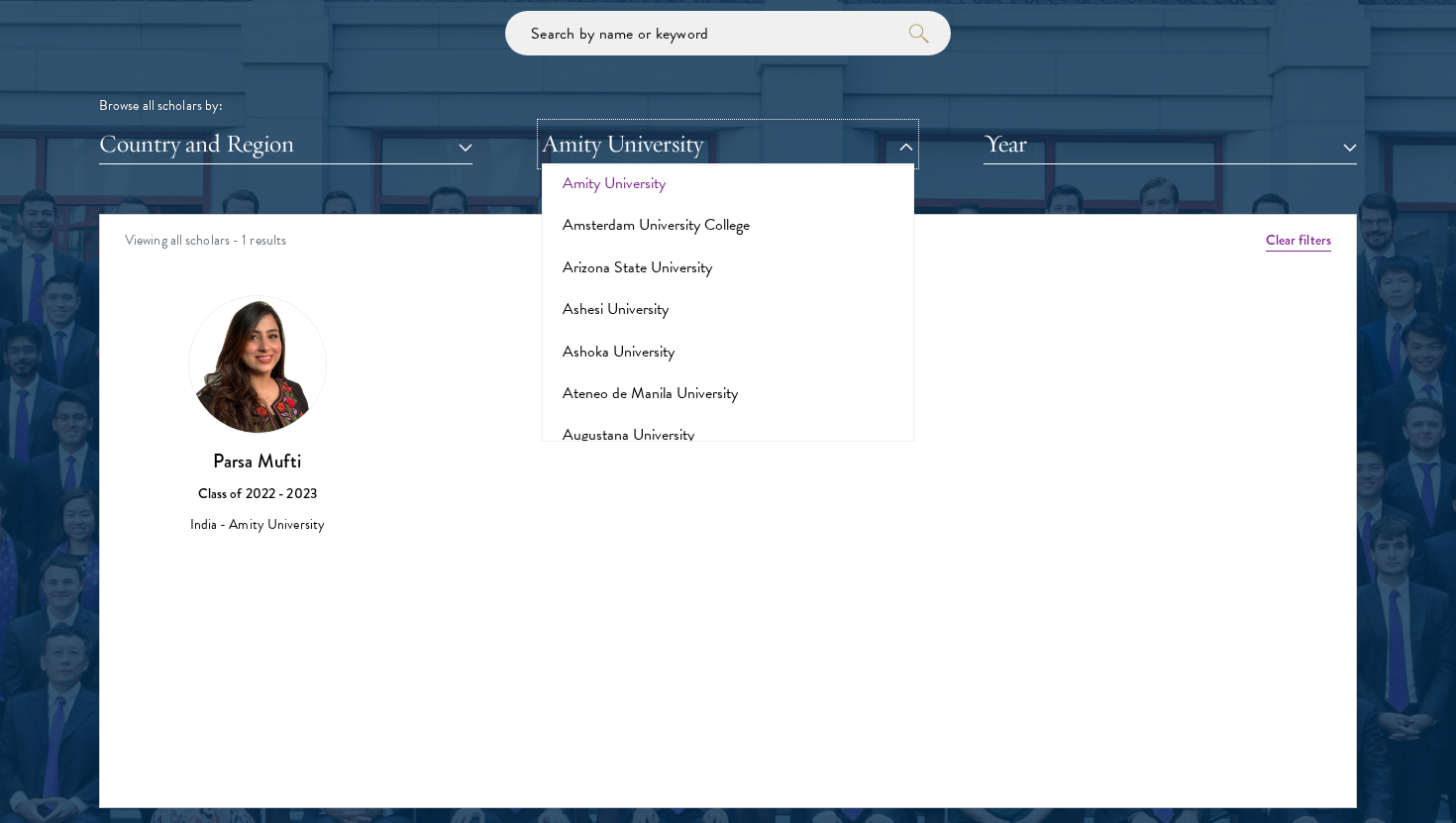 scroll, scrollTop: 445, scrollLeft: 0, axis: vertical 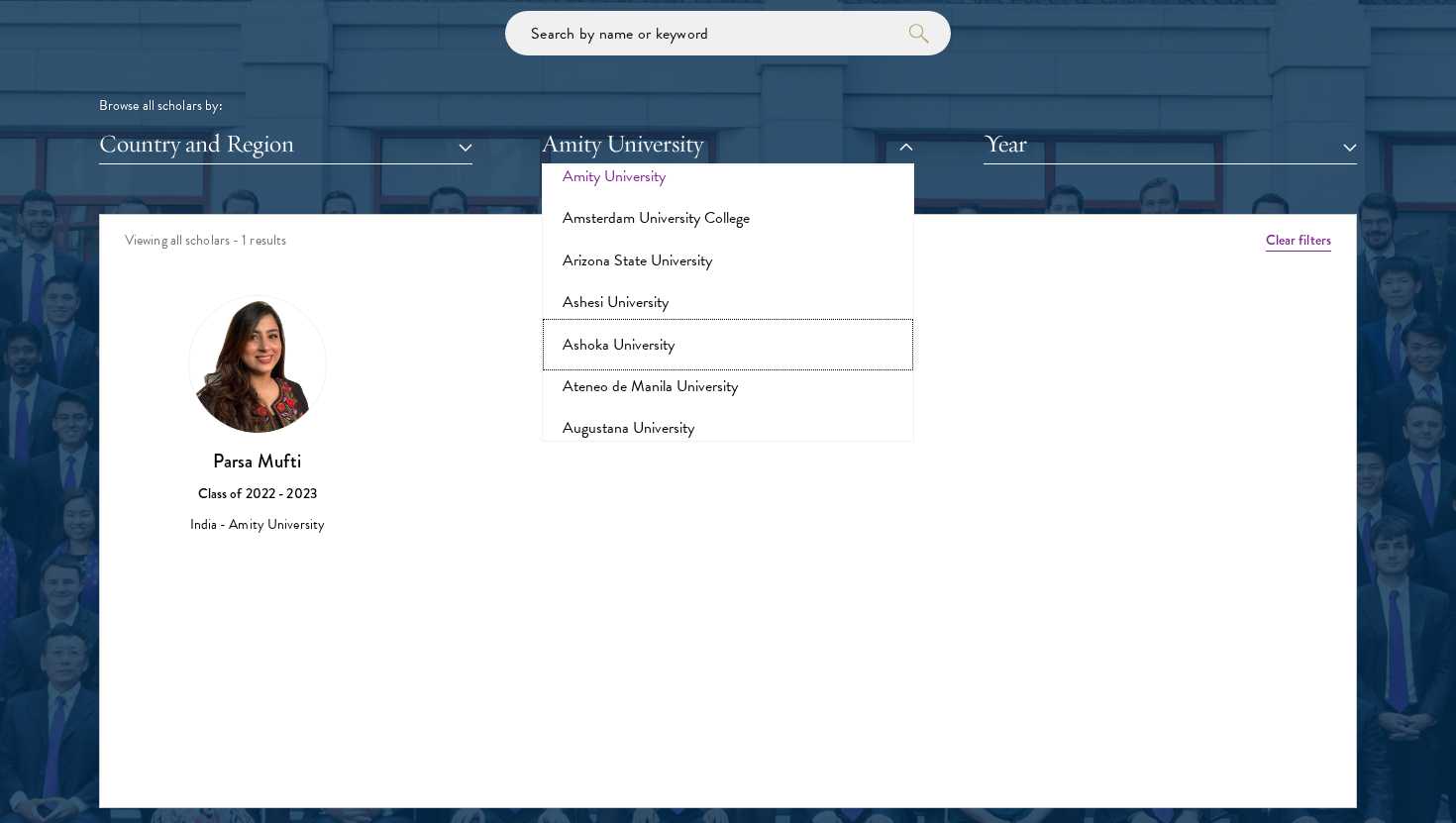 click on "Ashoka University" at bounding box center (728, 345) 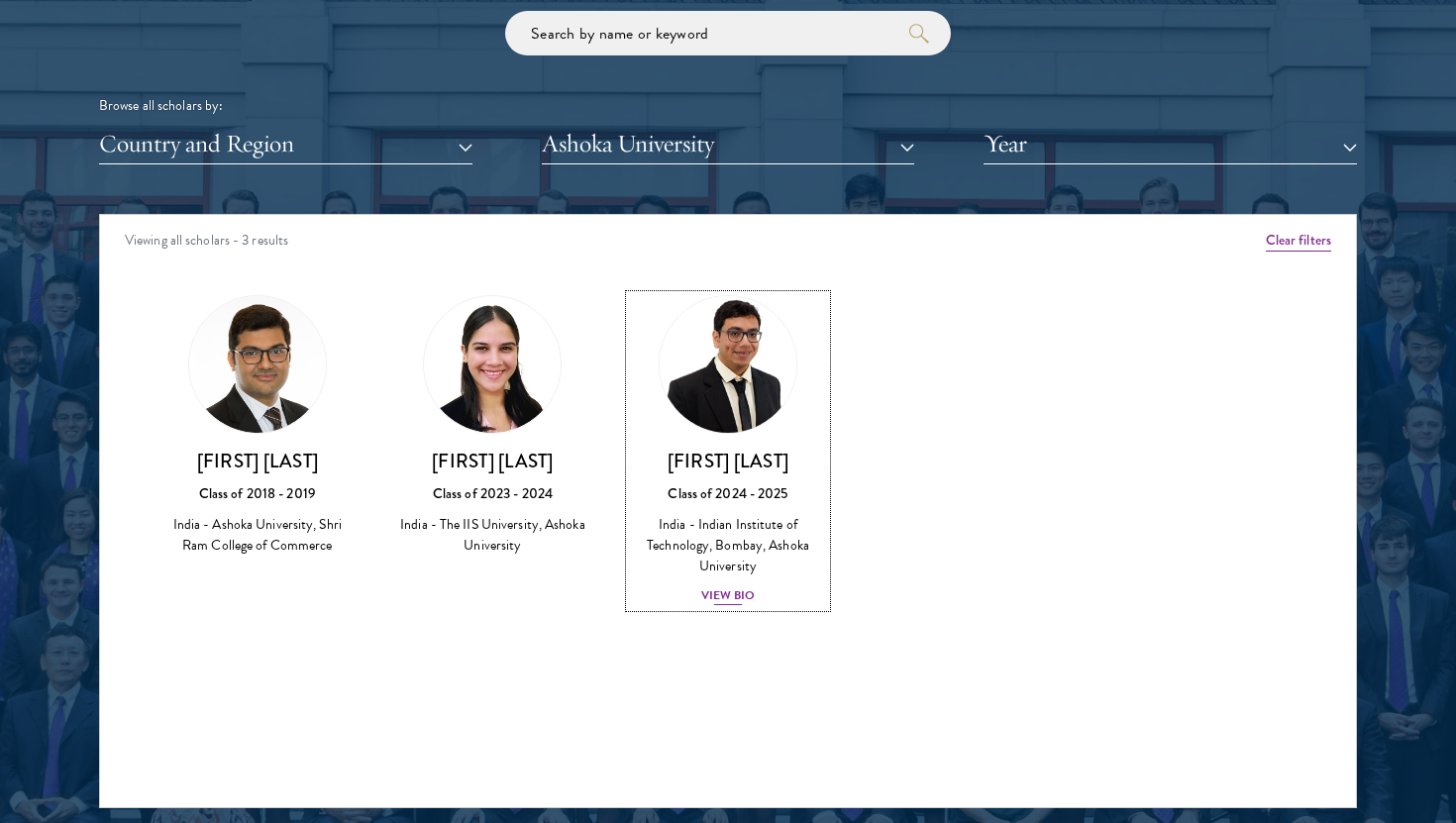 click on "View Bio" at bounding box center (728, 595) 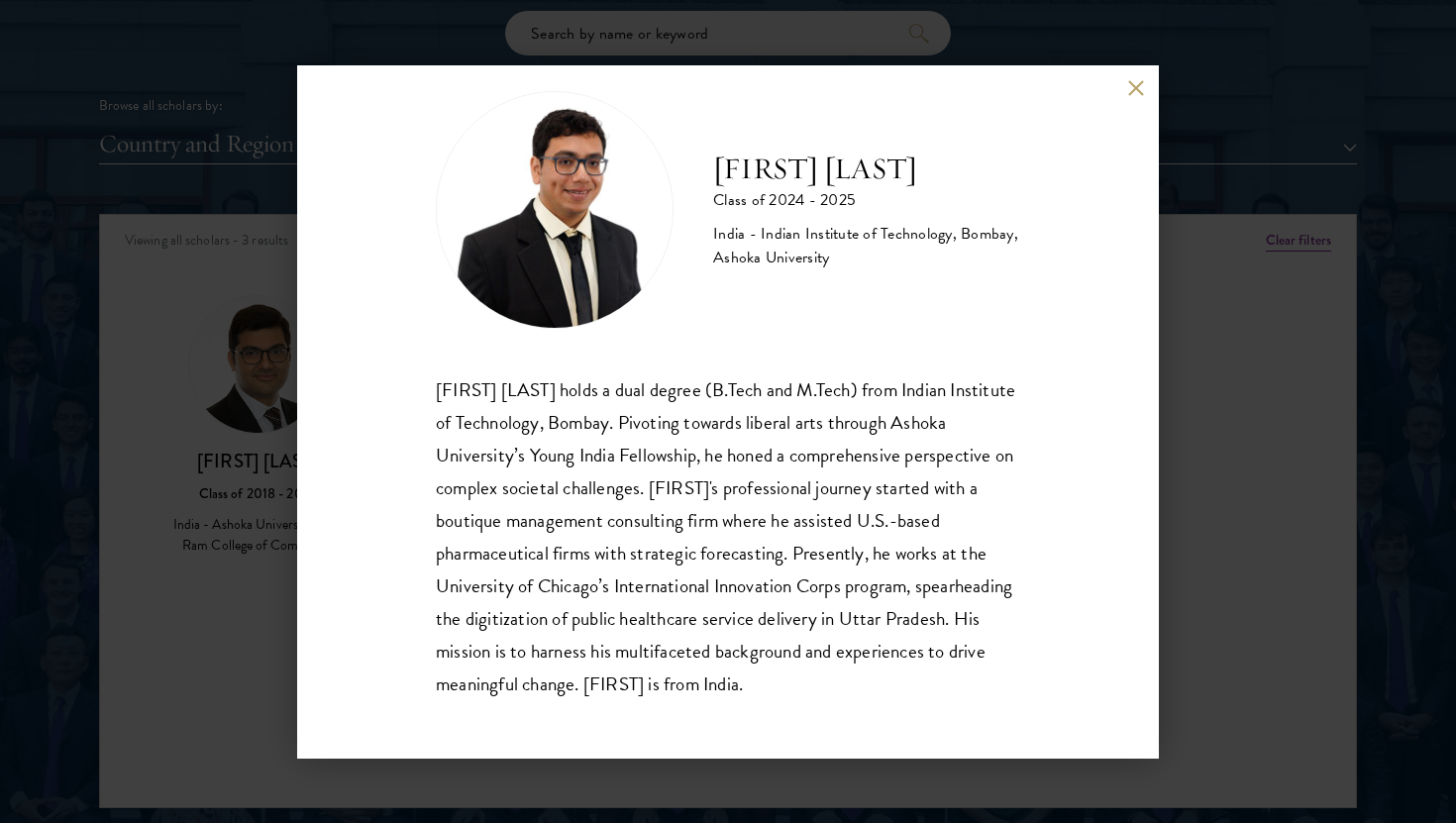 scroll, scrollTop: 35, scrollLeft: 0, axis: vertical 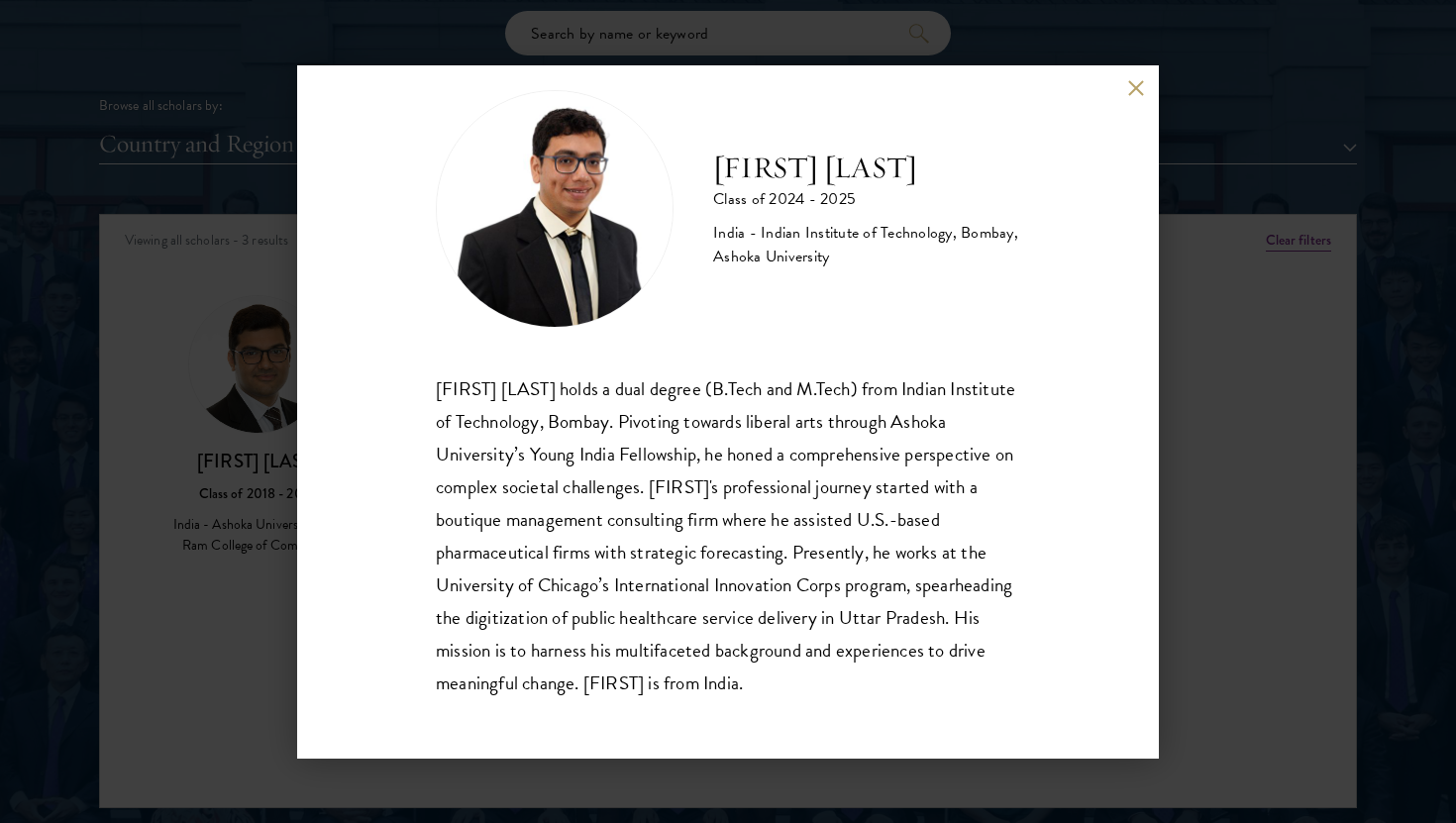 click at bounding box center [1135, 88] 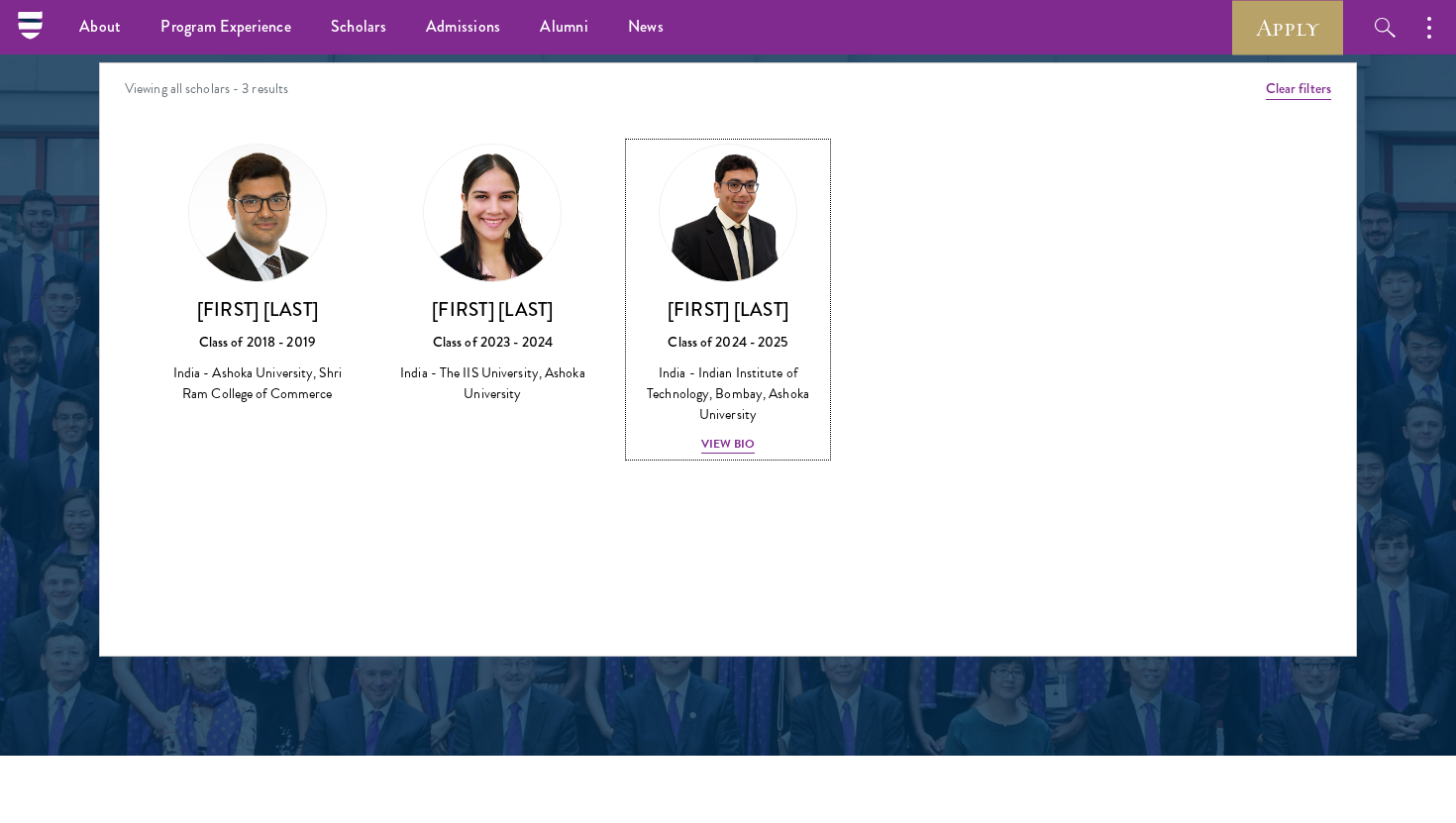 scroll, scrollTop: 2556, scrollLeft: 0, axis: vertical 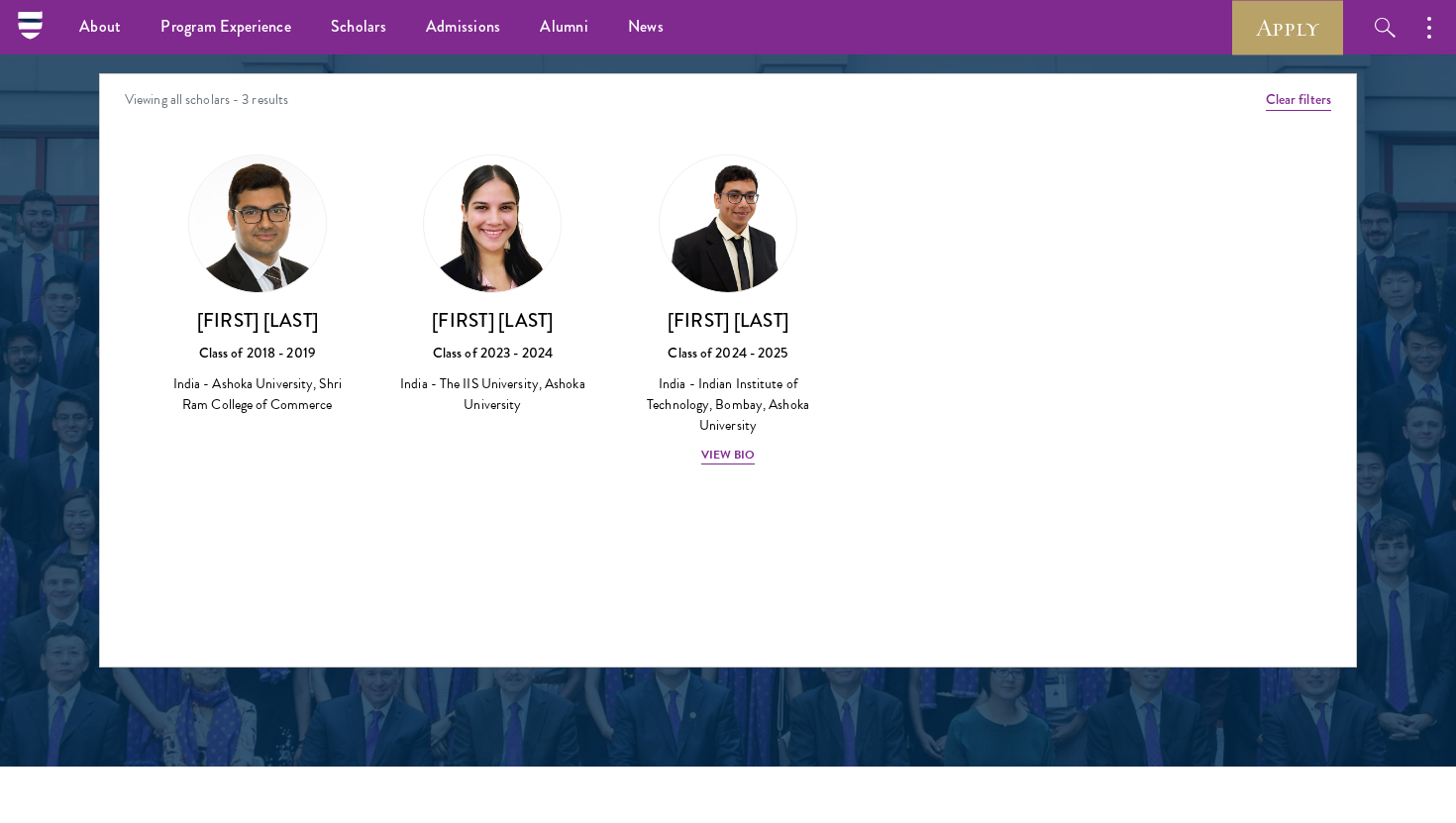 click at bounding box center [492, 224] 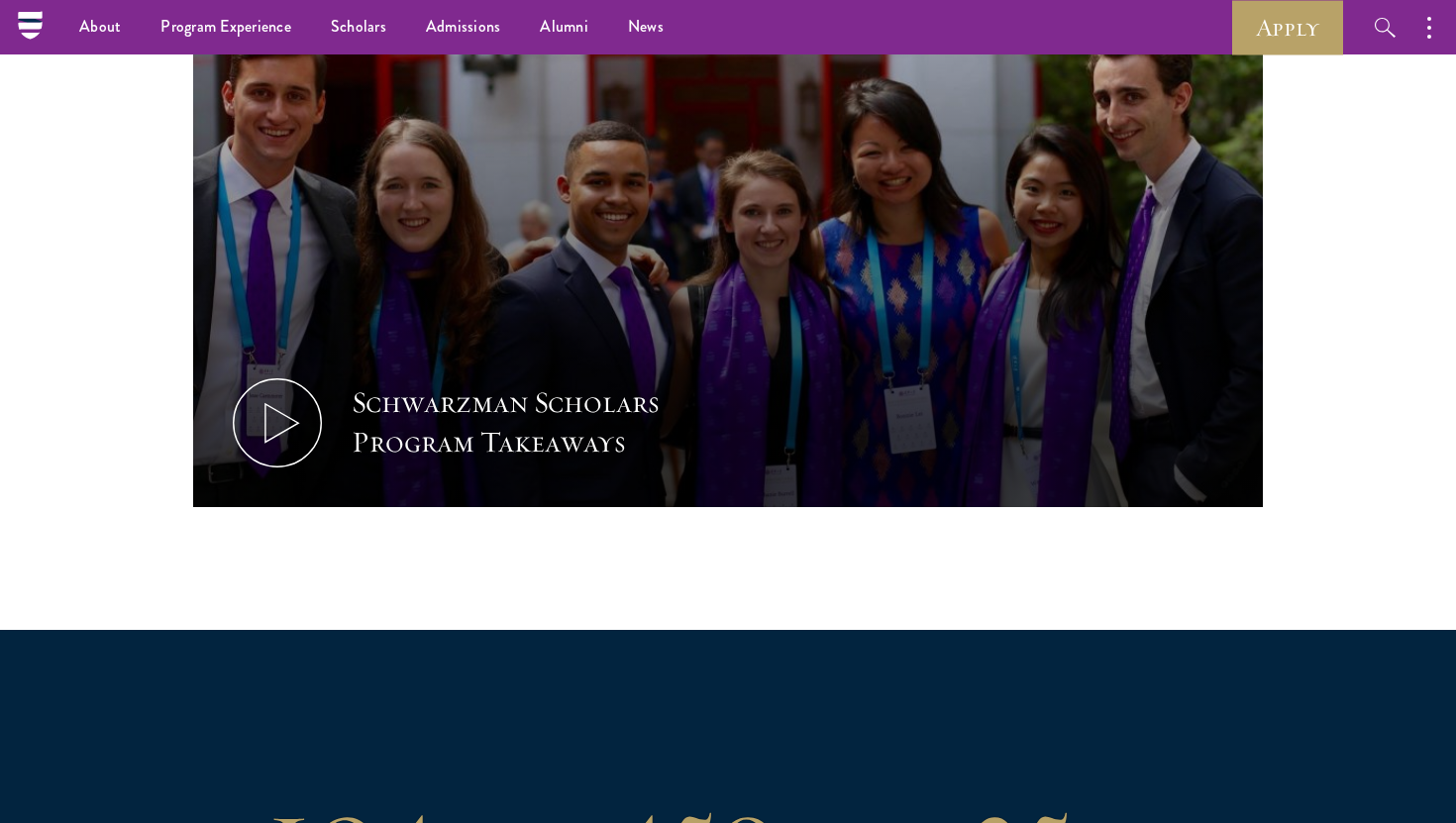scroll, scrollTop: 645, scrollLeft: 0, axis: vertical 